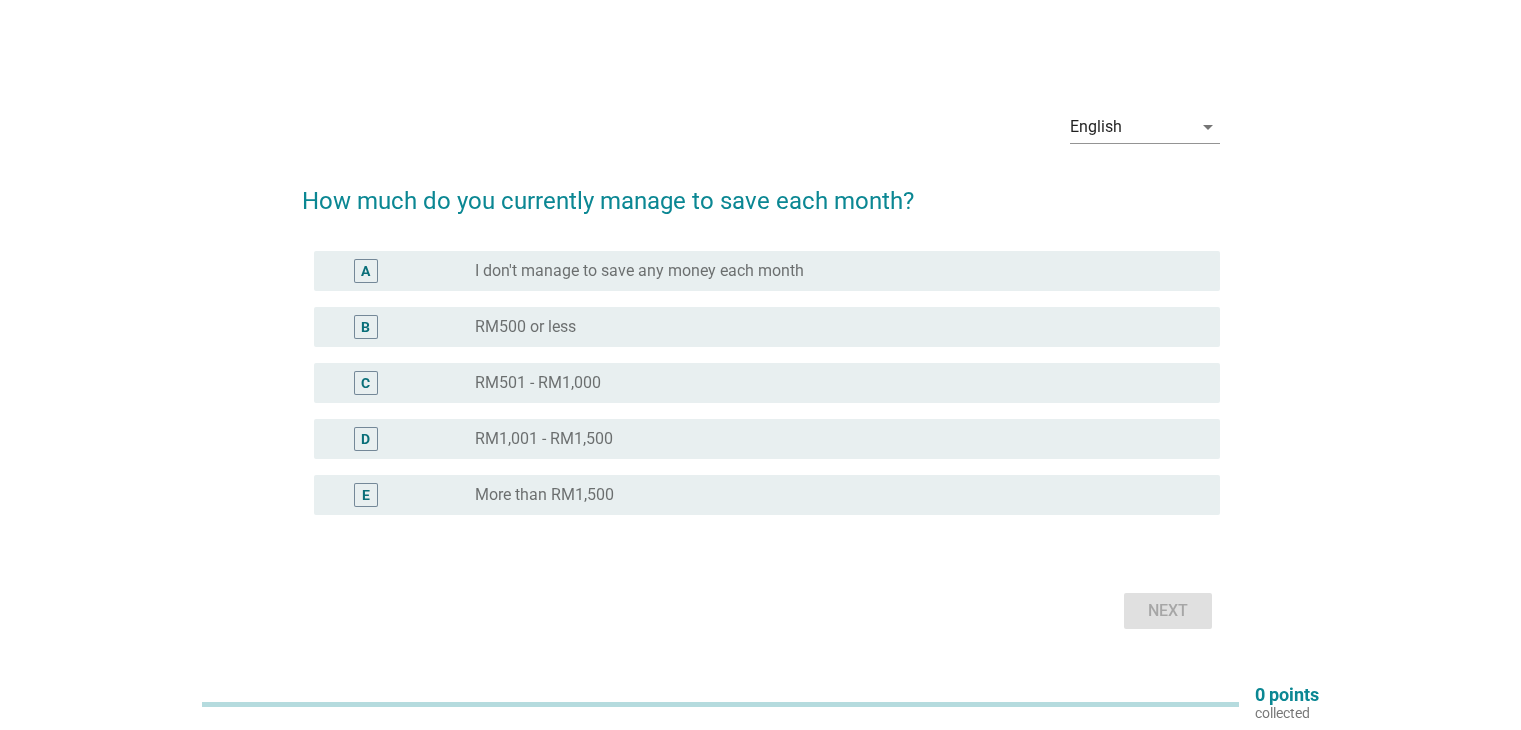 scroll, scrollTop: 0, scrollLeft: 0, axis: both 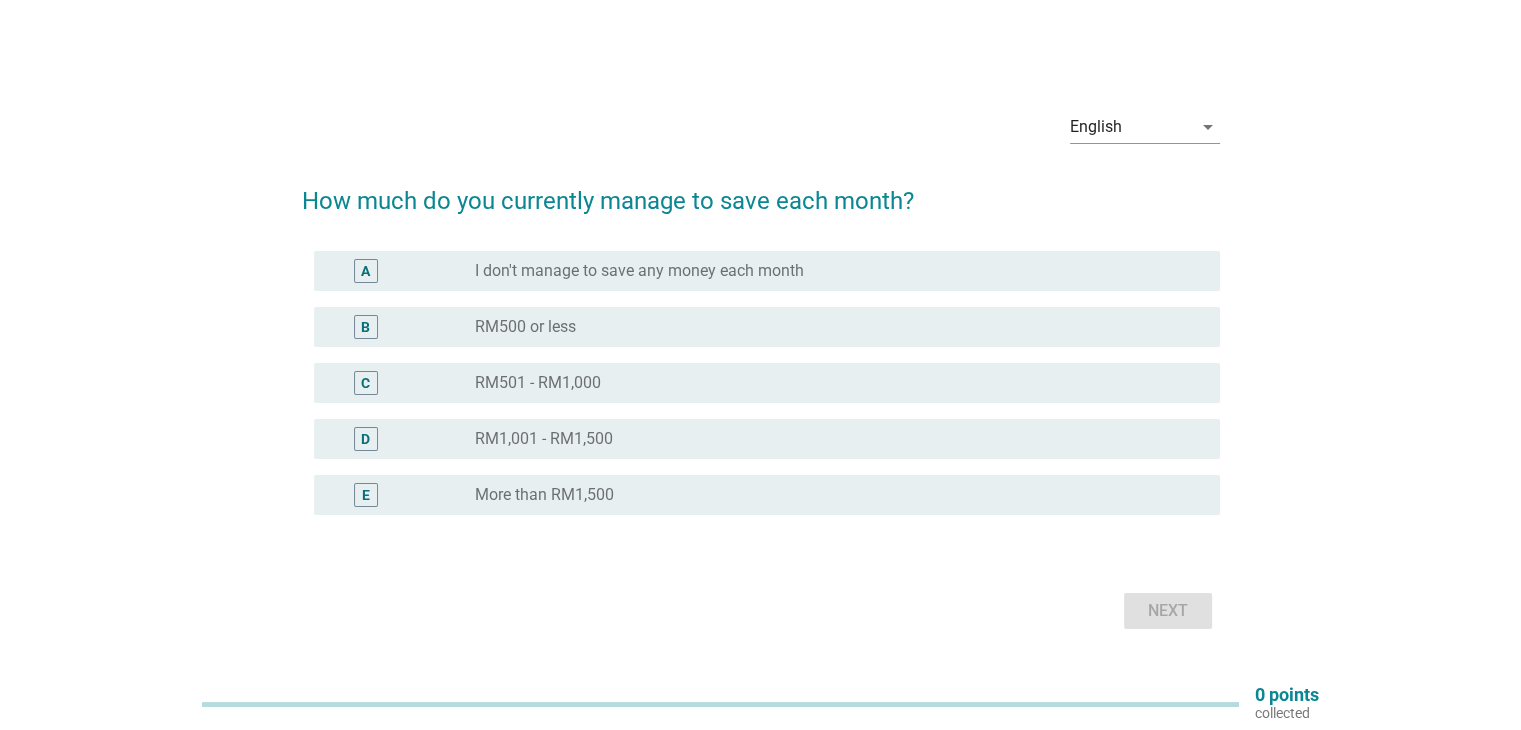 click on "radio_button_unchecked RM500 or less" at bounding box center (831, 327) 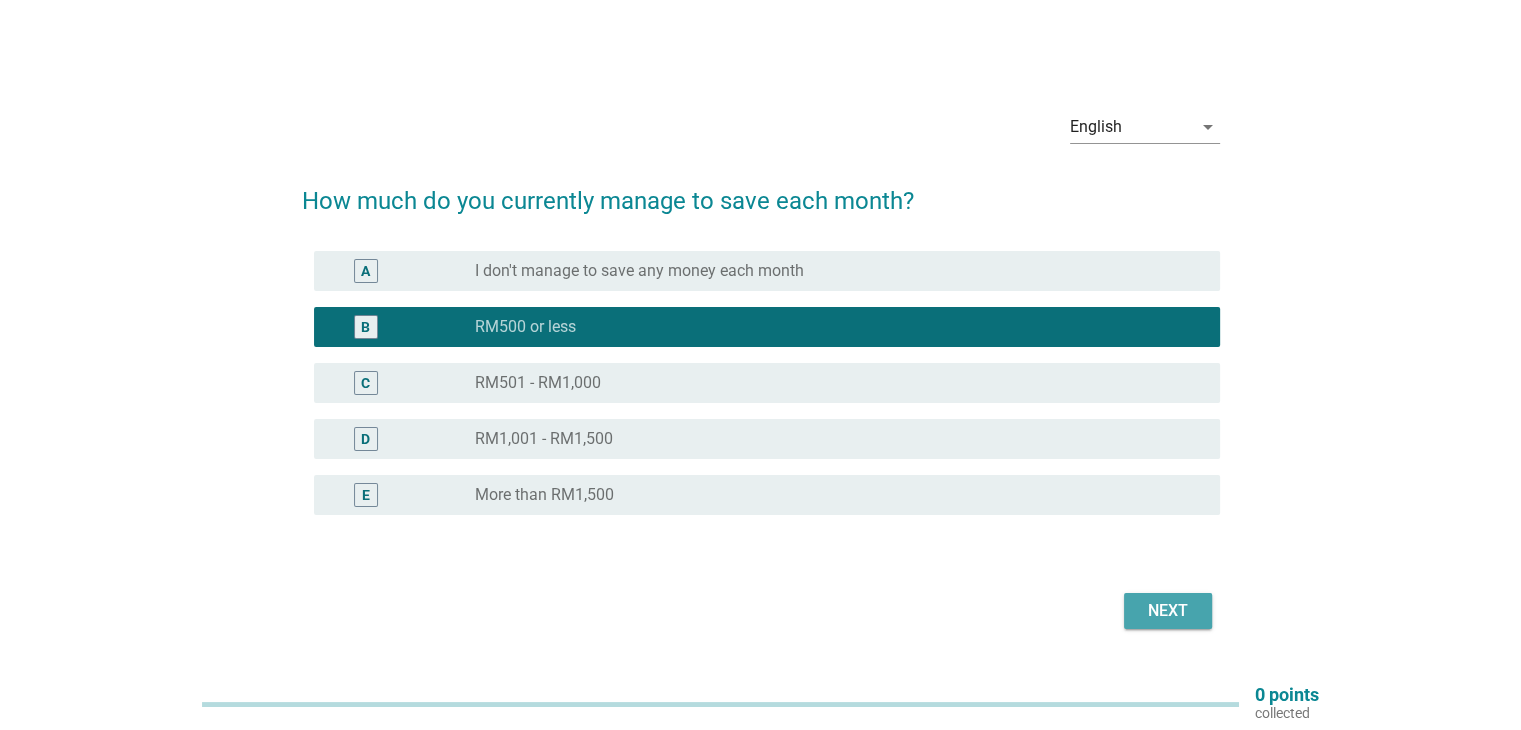 click on "Next" at bounding box center (1168, 611) 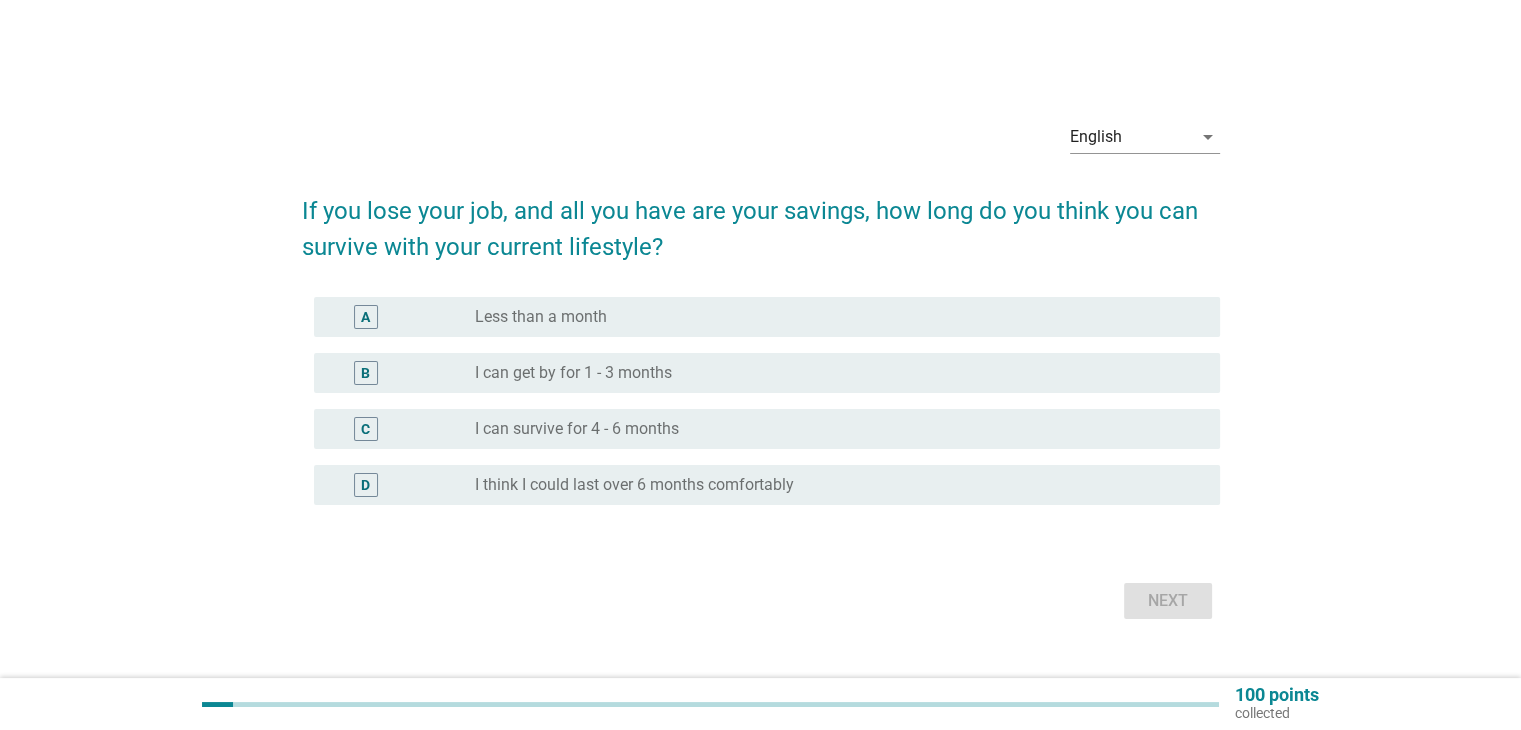 click on "I can get by for 1 - 3 months" at bounding box center [573, 373] 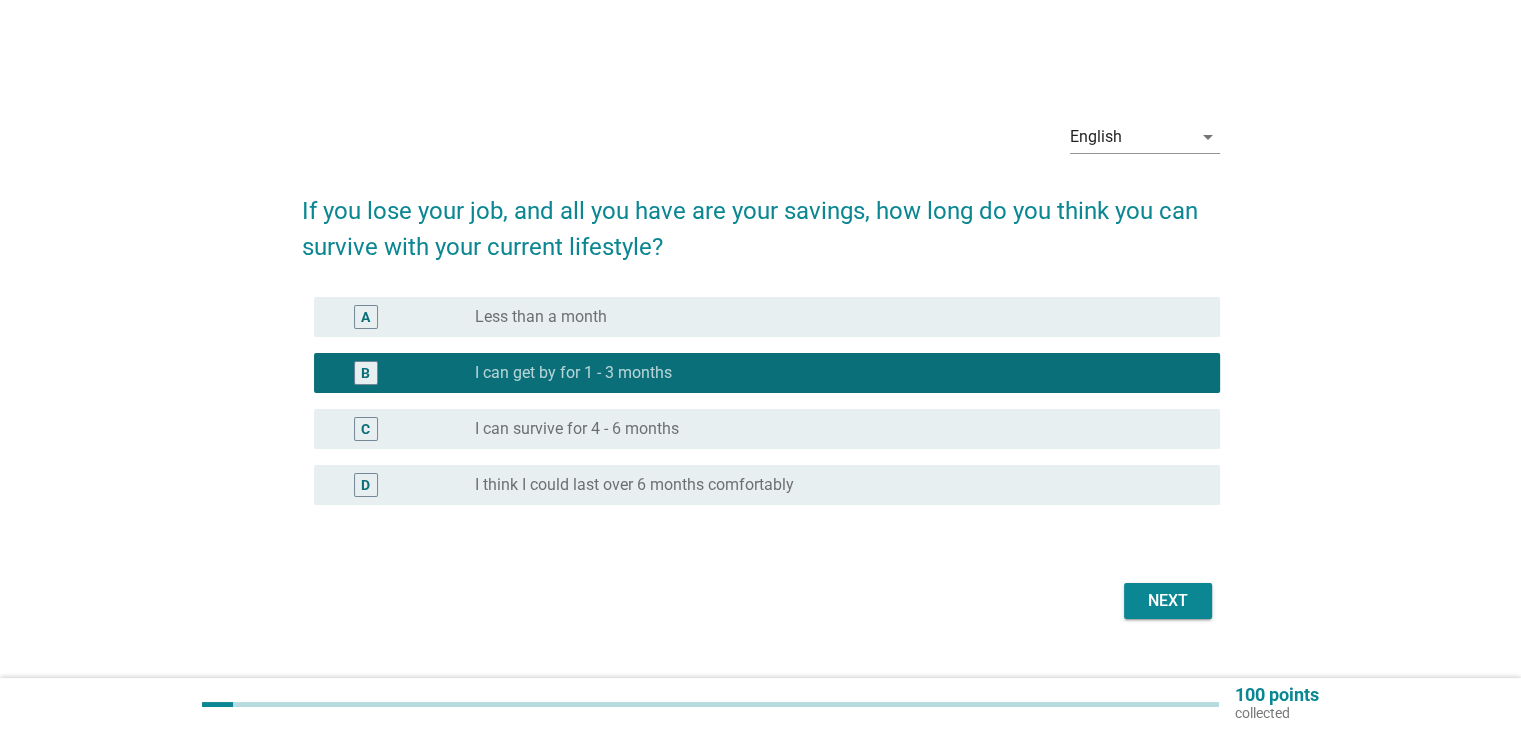 click on "Next" at bounding box center (1168, 601) 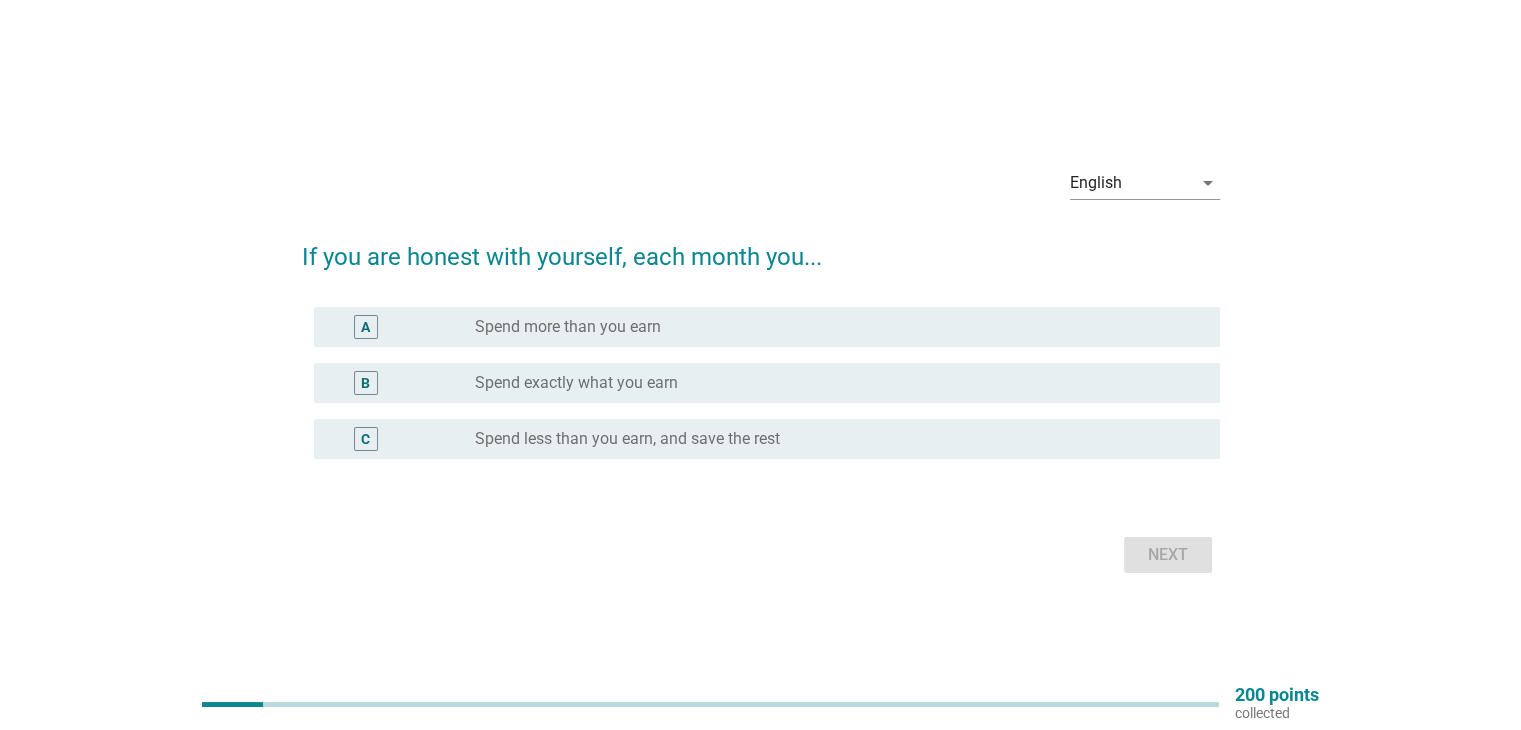 click on "Spend exactly what you earn" at bounding box center [576, 383] 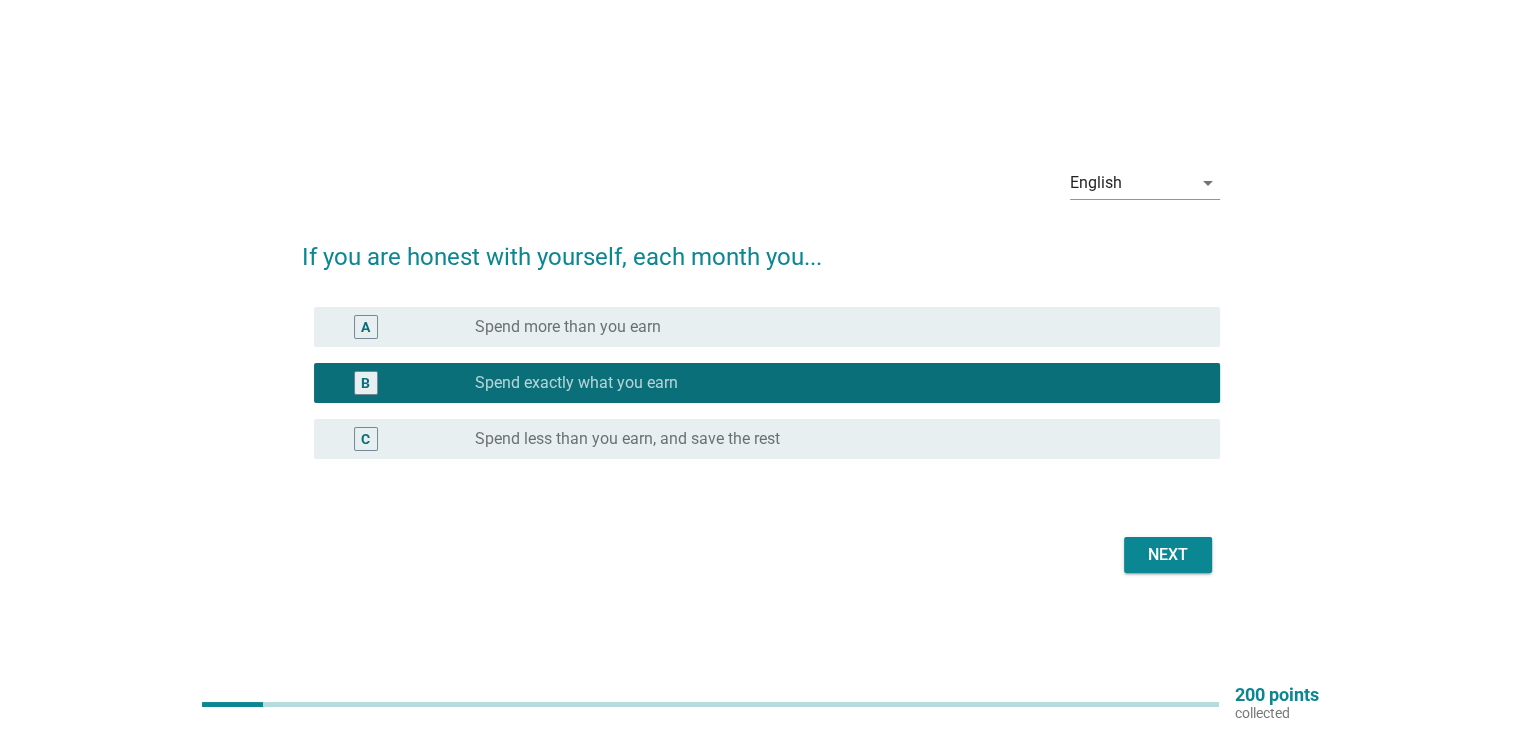 click on "Next" at bounding box center [1168, 555] 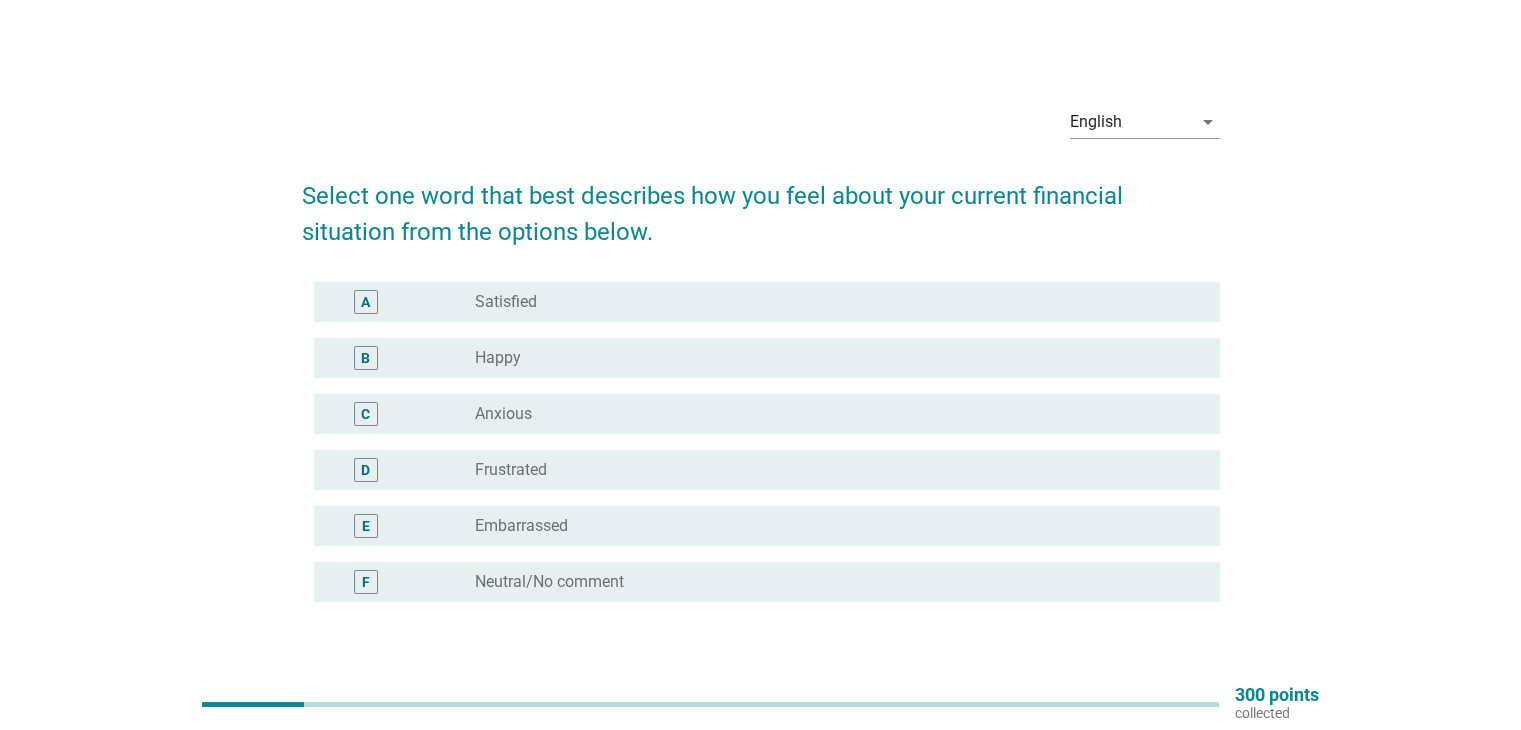 click on "radio_button_unchecked Anxious" at bounding box center [831, 414] 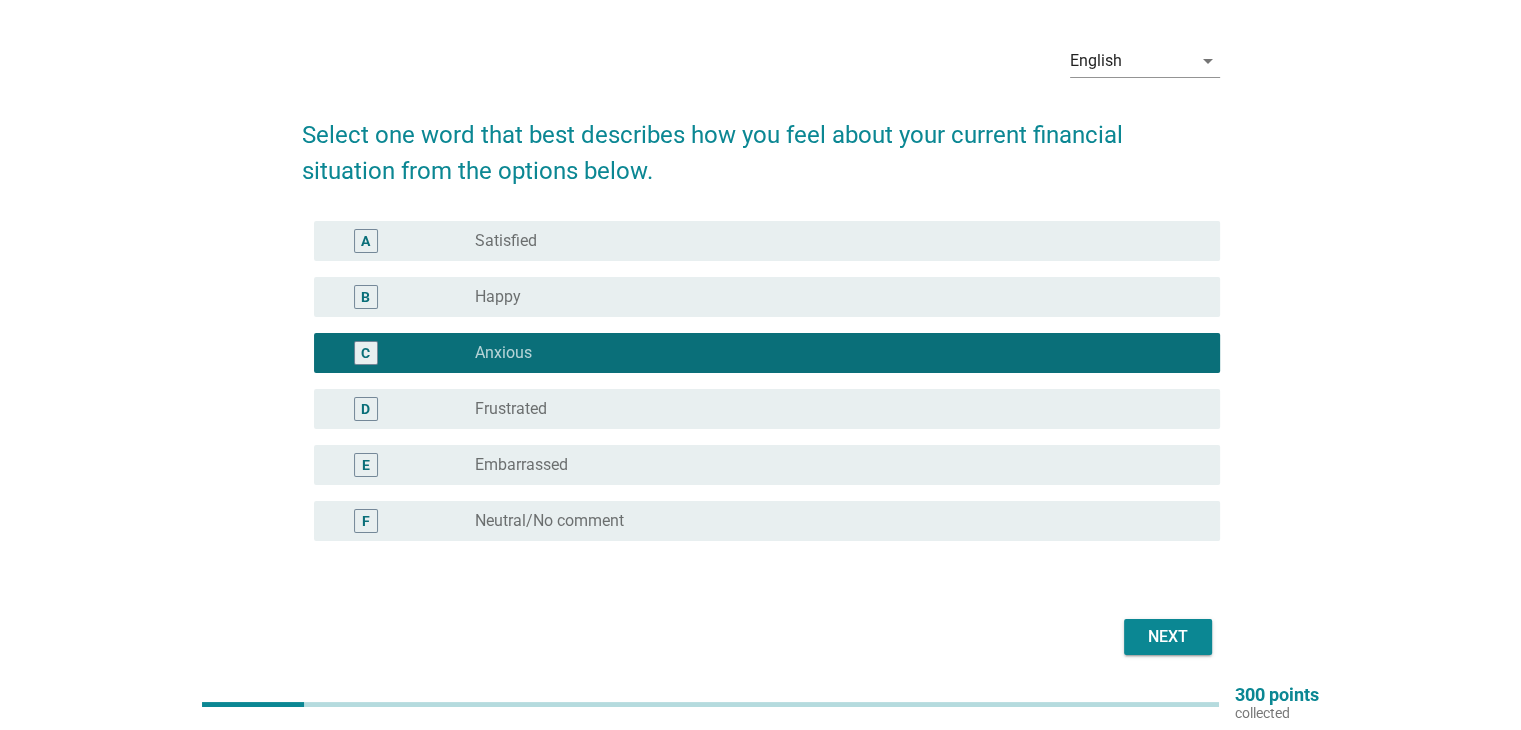 scroll, scrollTop: 134, scrollLeft: 0, axis: vertical 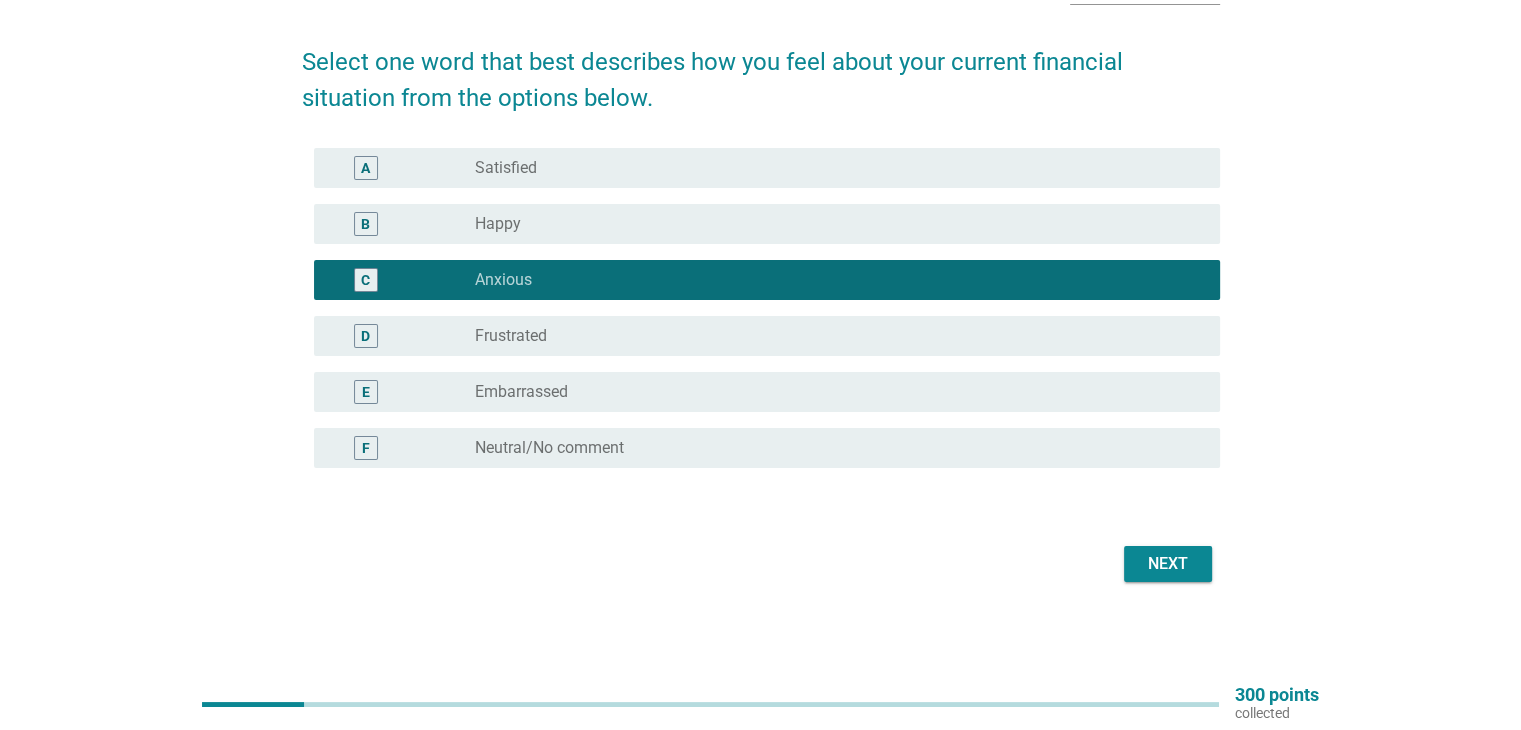 click on "Next" at bounding box center [1168, 564] 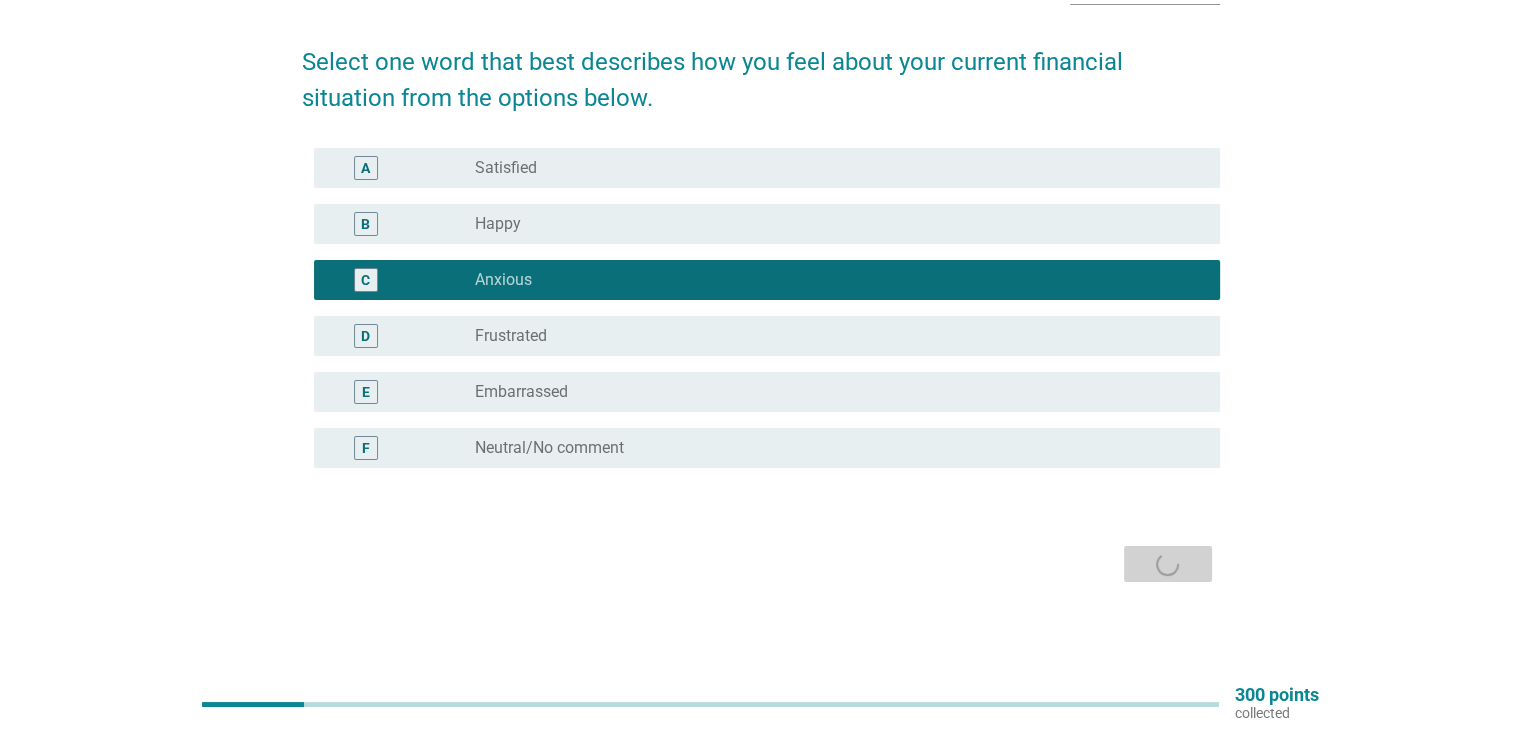 scroll, scrollTop: 0, scrollLeft: 0, axis: both 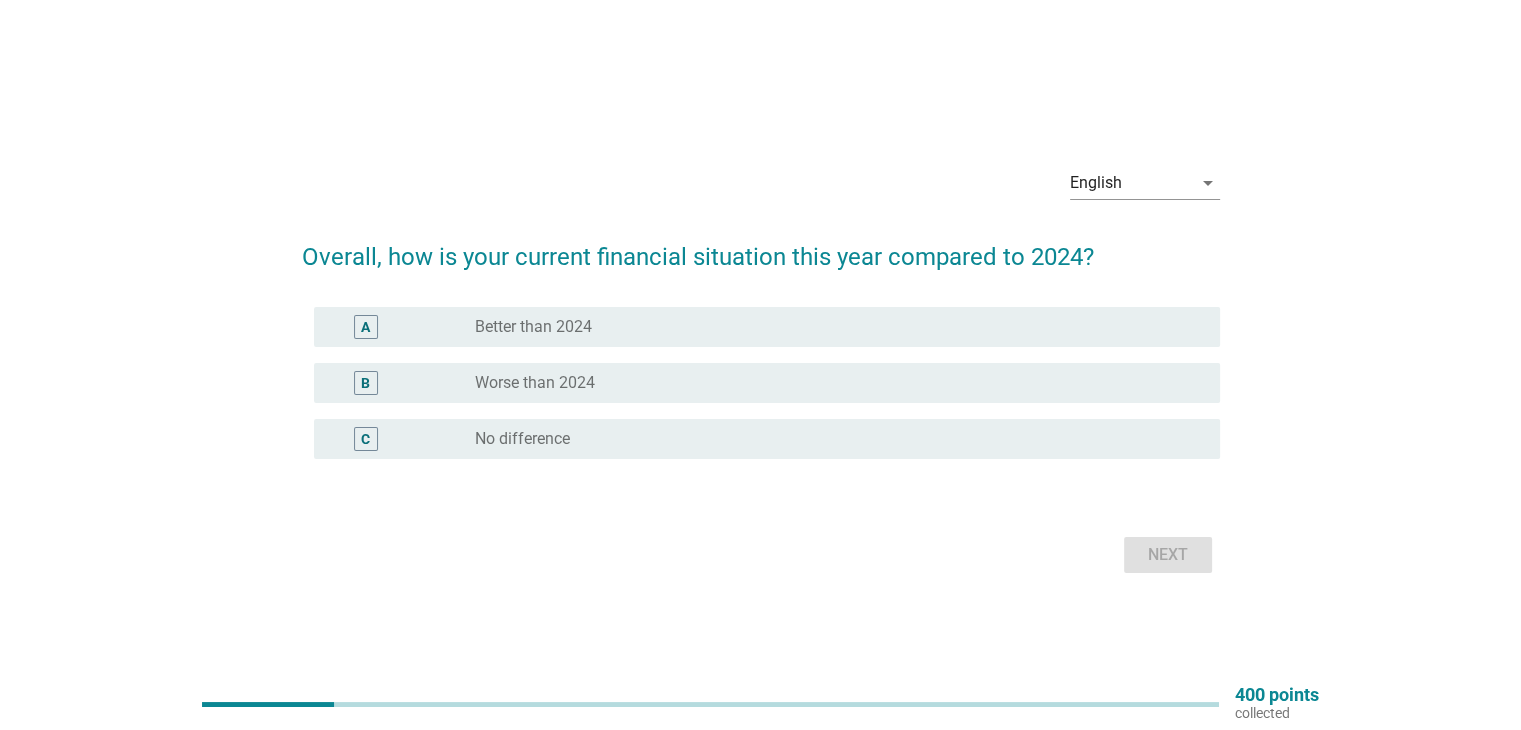 click on "B     radio_button_unchecked Worse than 2024" at bounding box center [767, 383] 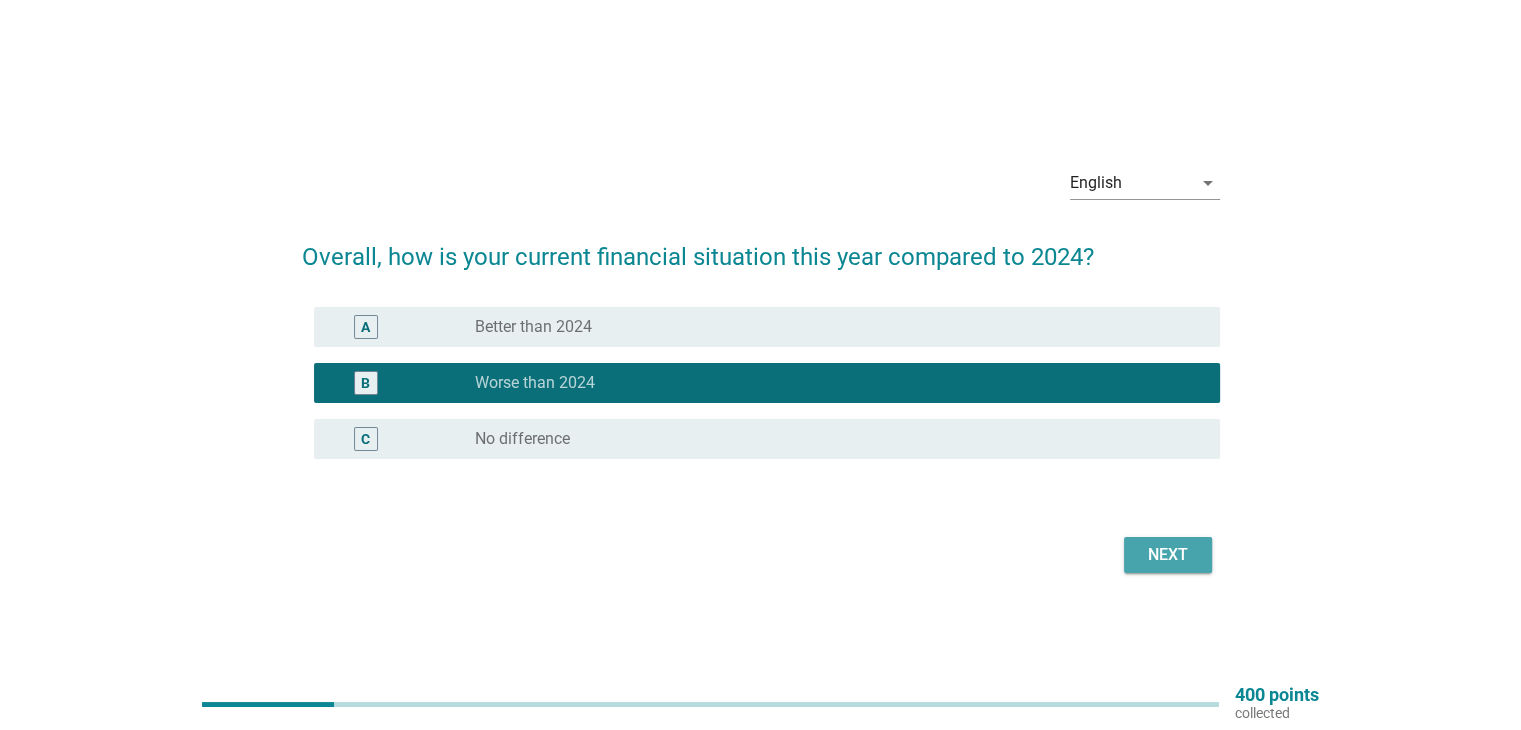 click on "Next" at bounding box center (1168, 555) 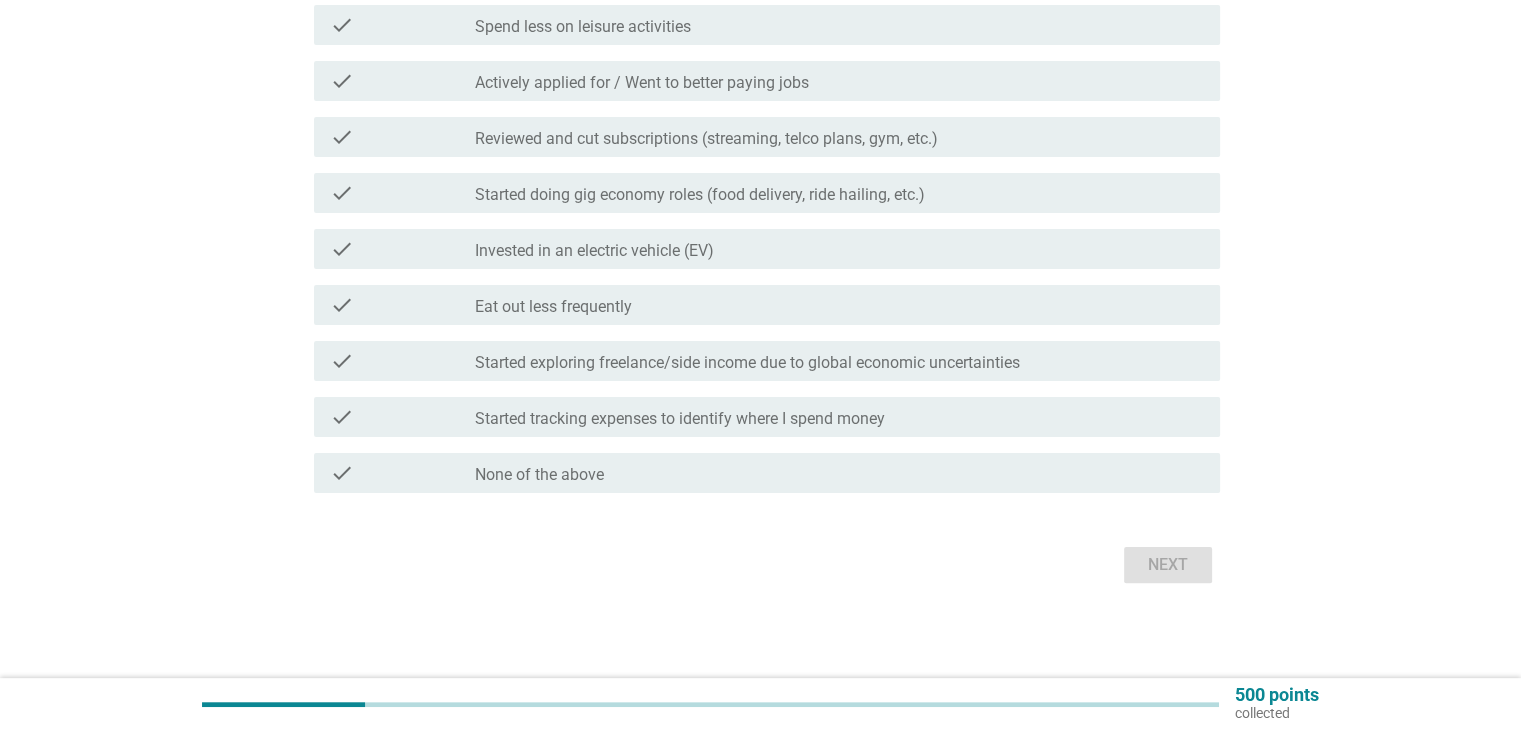 scroll, scrollTop: 383, scrollLeft: 0, axis: vertical 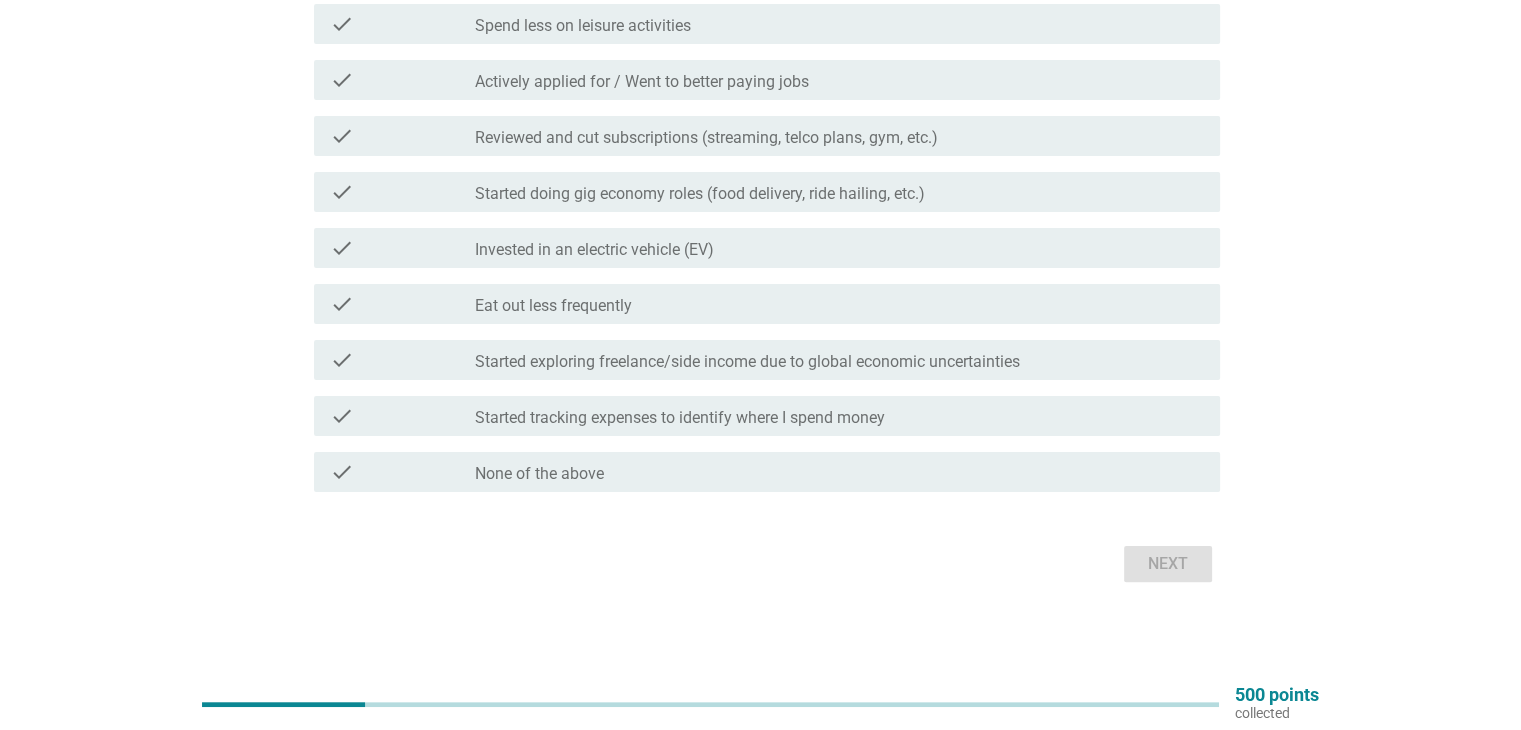 click on "check_box_outline_blank None of the above" at bounding box center [839, 472] 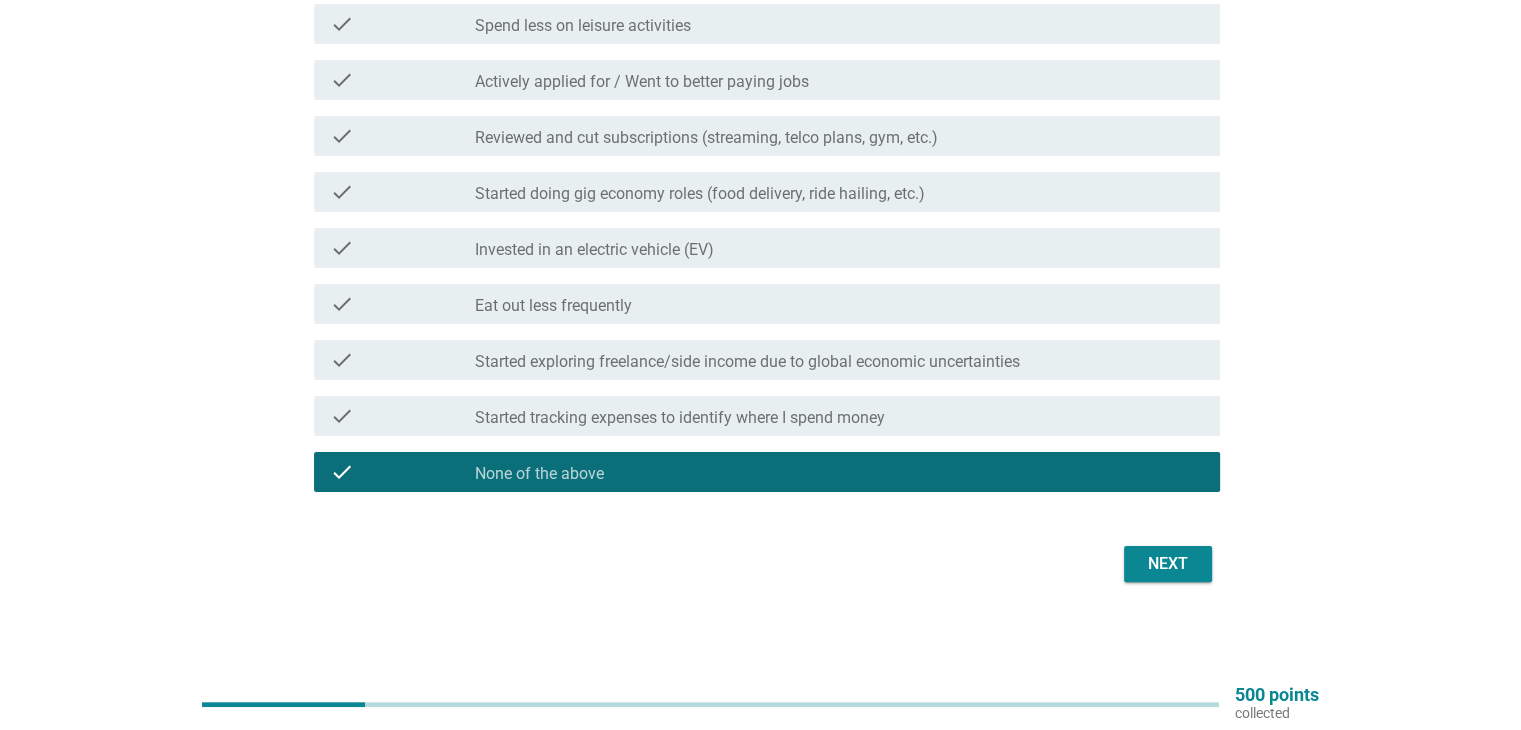 click on "Next" at bounding box center [1168, 564] 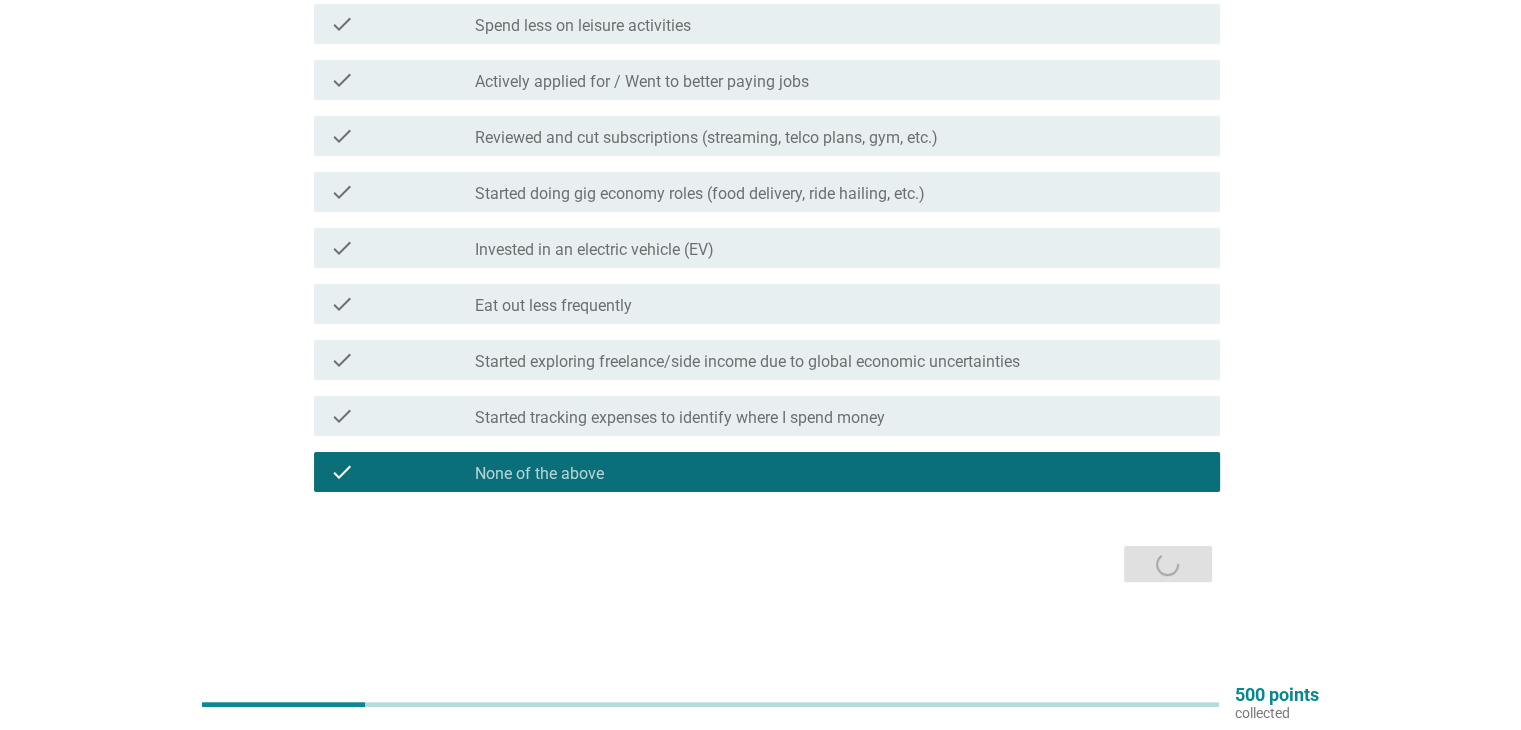 scroll, scrollTop: 0, scrollLeft: 0, axis: both 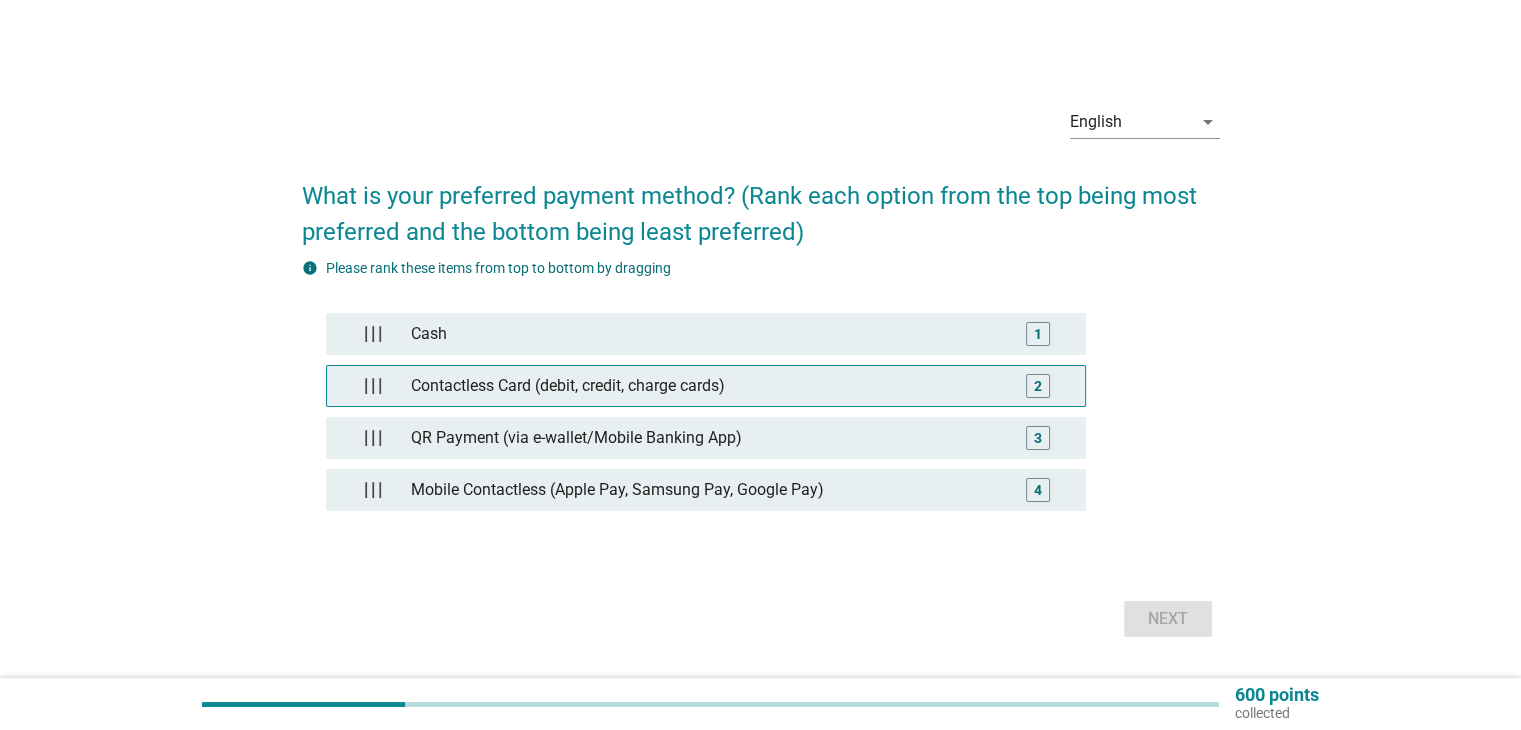 click on "Contactless Card (debit, credit, charge cards)" at bounding box center (705, 386) 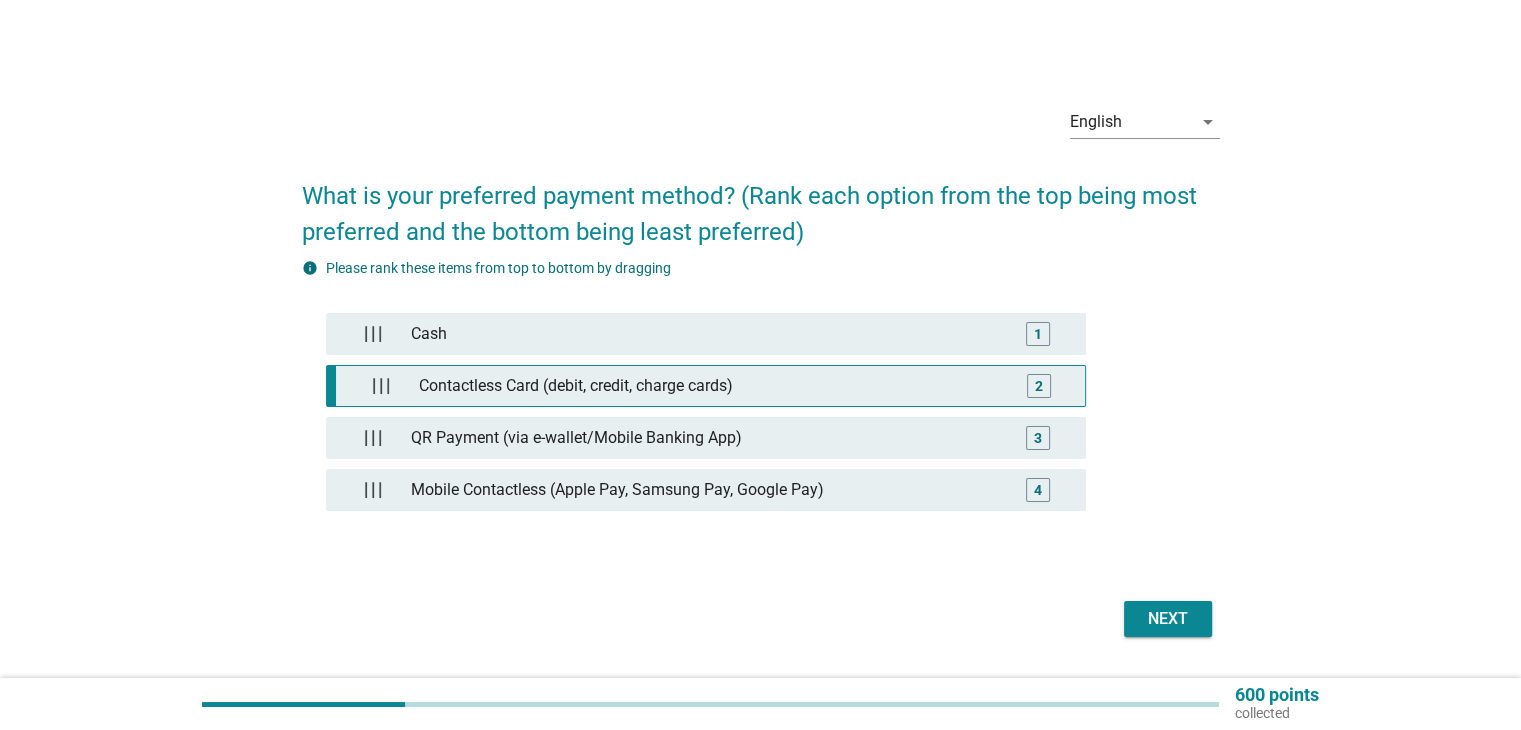 type 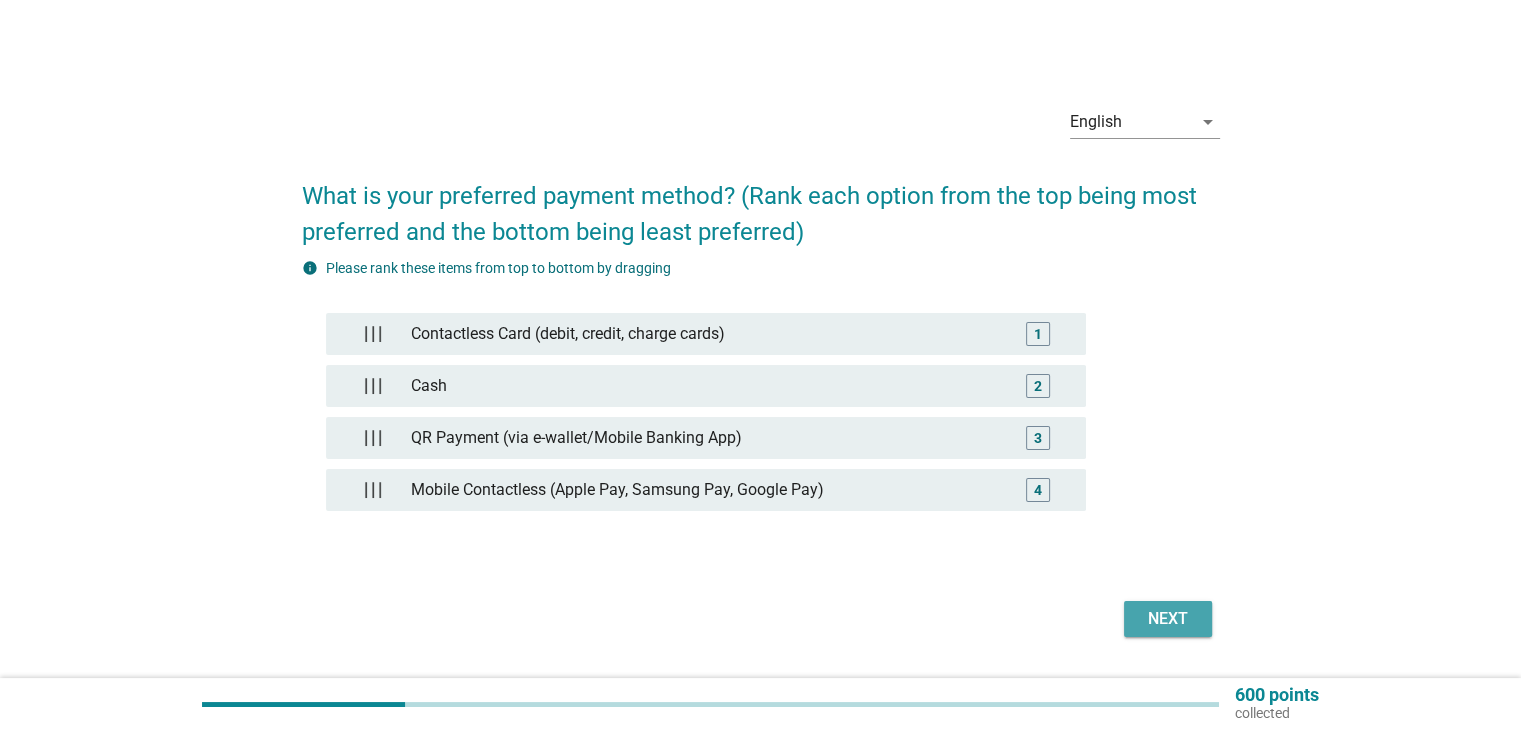 click on "Next" at bounding box center (1168, 619) 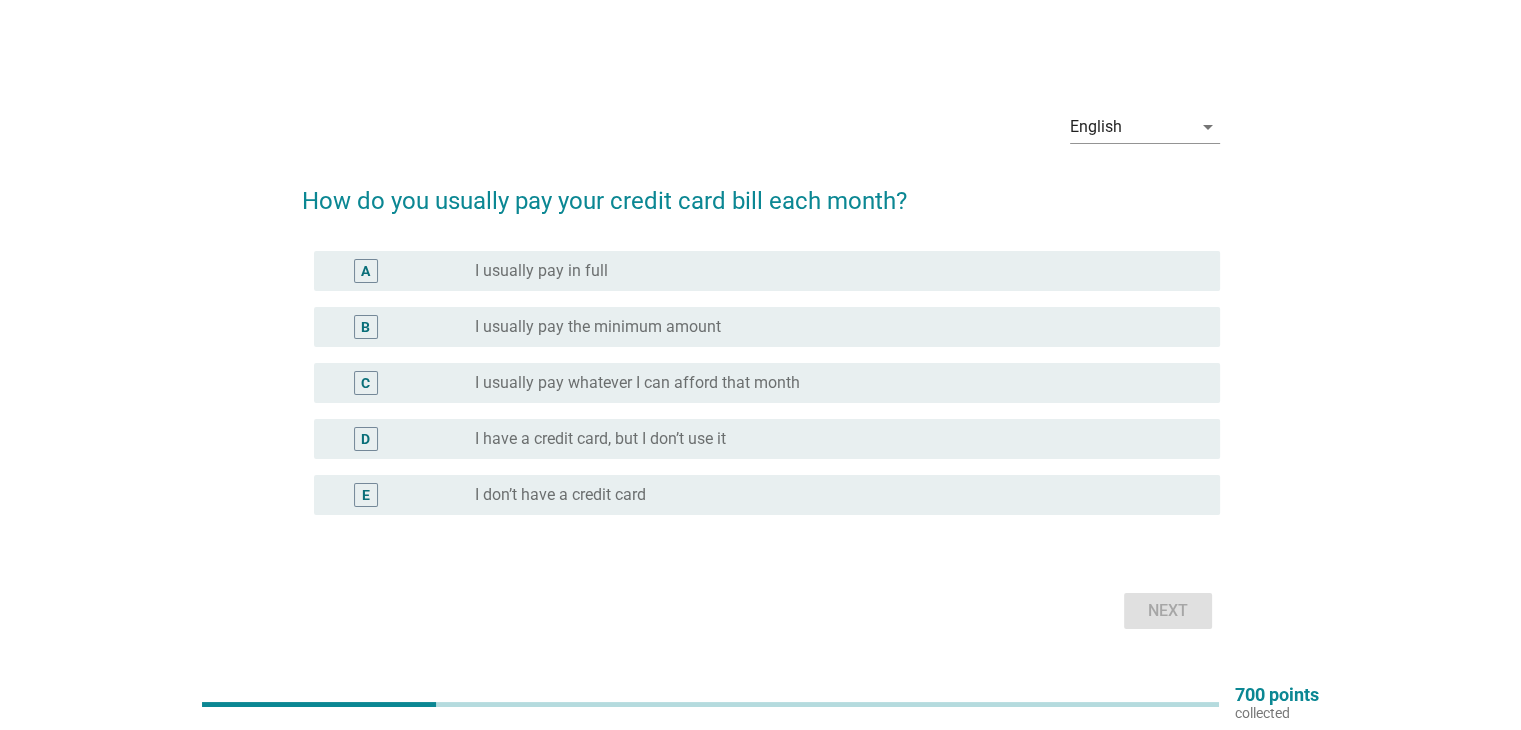 click on "radio_button_unchecked I usually pay in full" at bounding box center (831, 271) 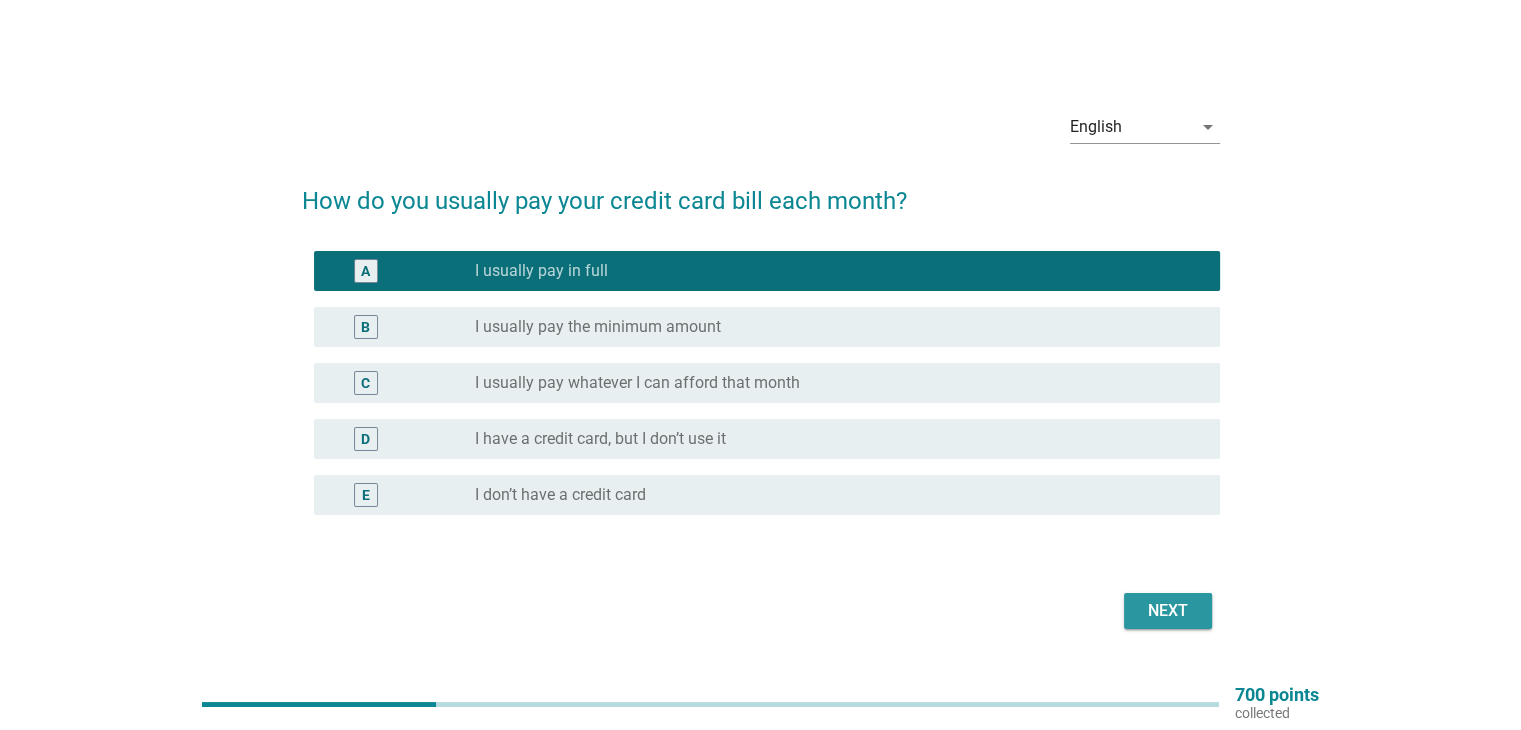 click on "Next" at bounding box center (1168, 611) 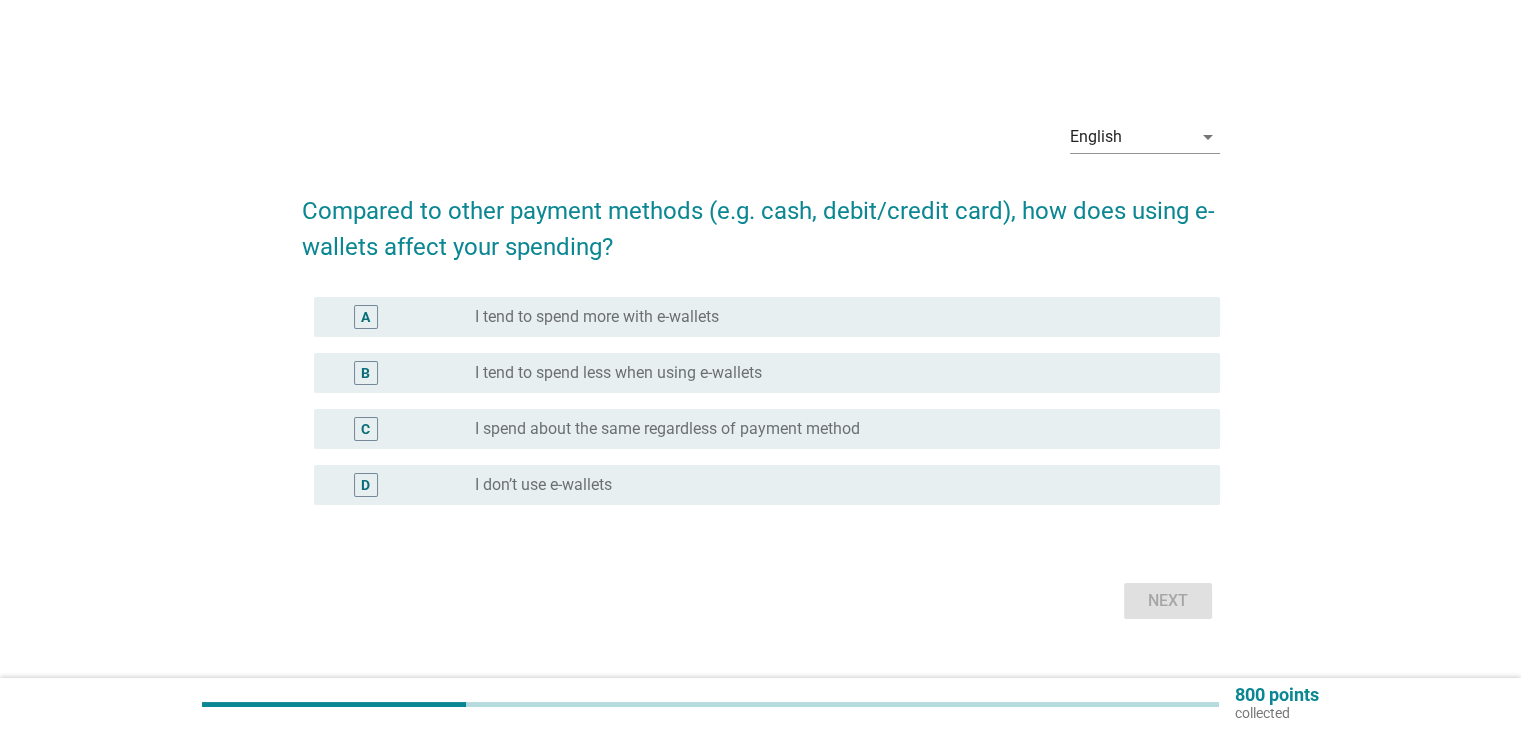click on "I spend about the same regardless of payment method" at bounding box center (667, 429) 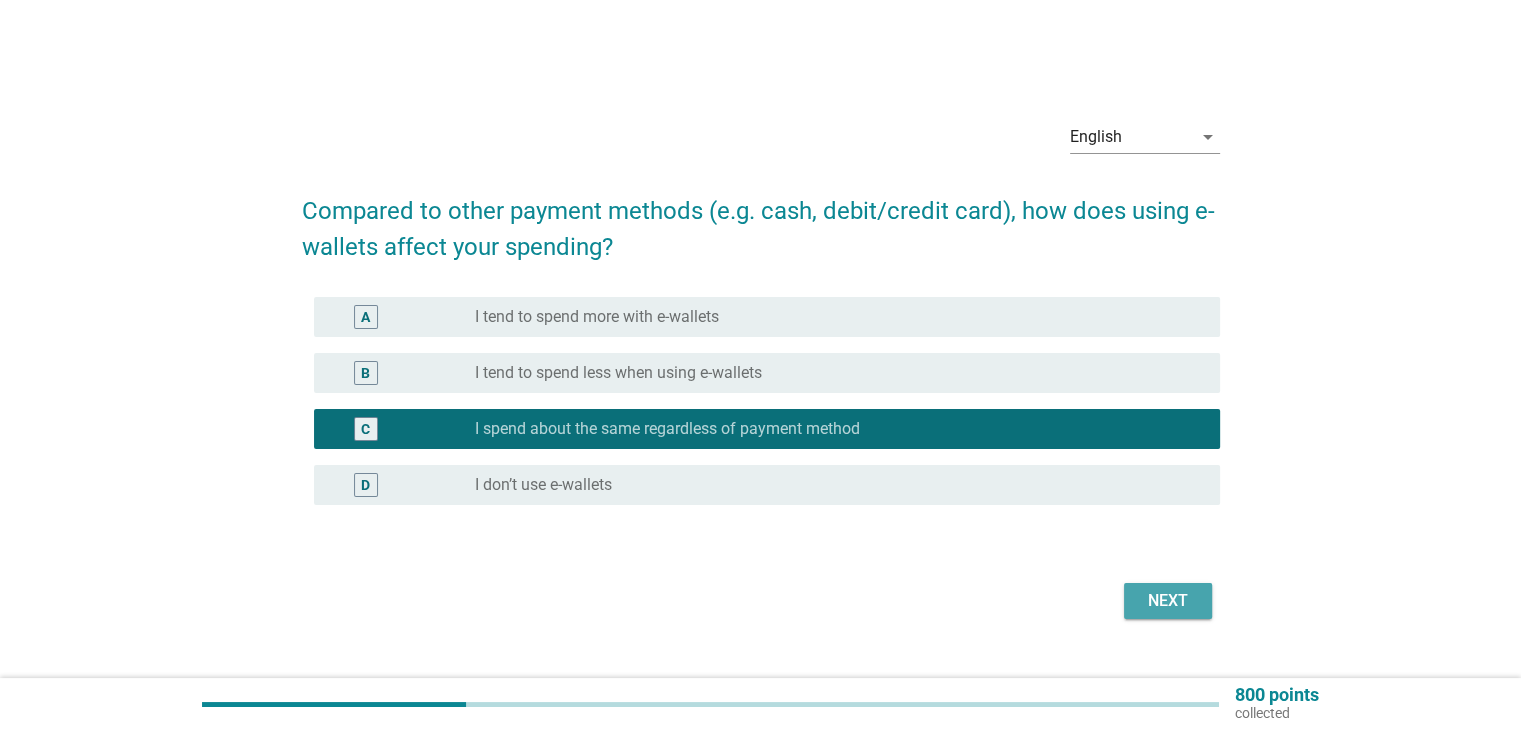 click on "Next" at bounding box center (1168, 601) 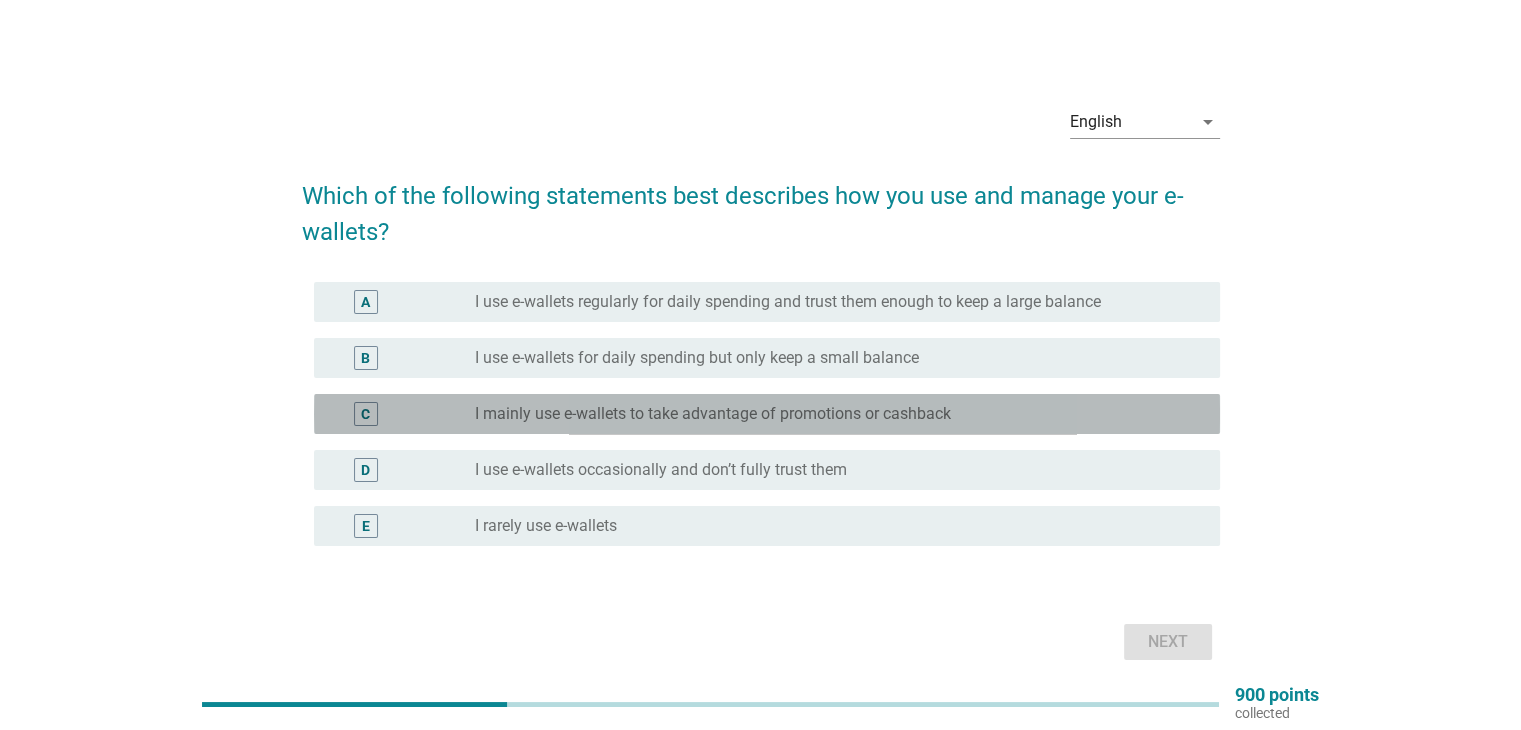 click on "I mainly use e-wallets to take advantage of promotions or cashback" at bounding box center [713, 414] 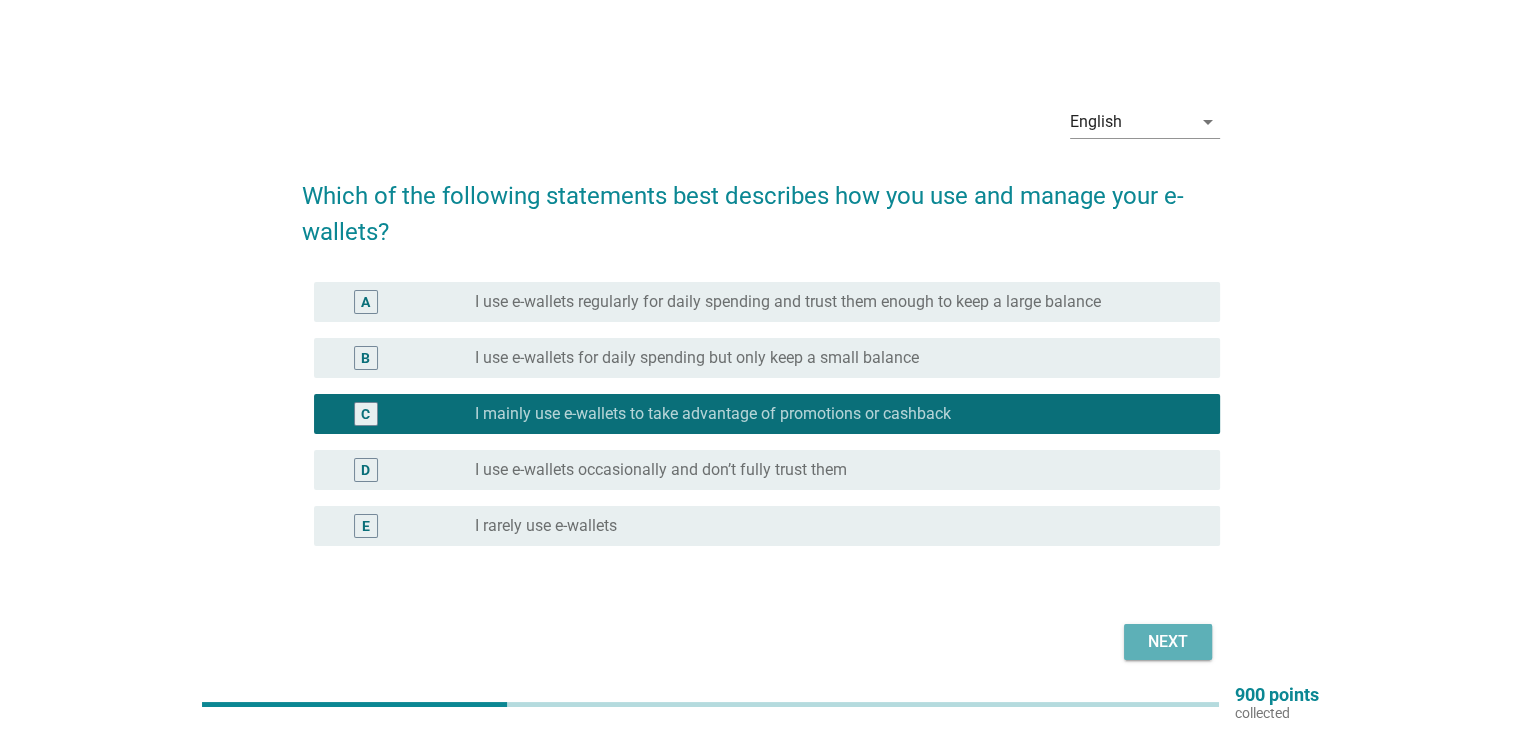 click on "Next" at bounding box center [1168, 642] 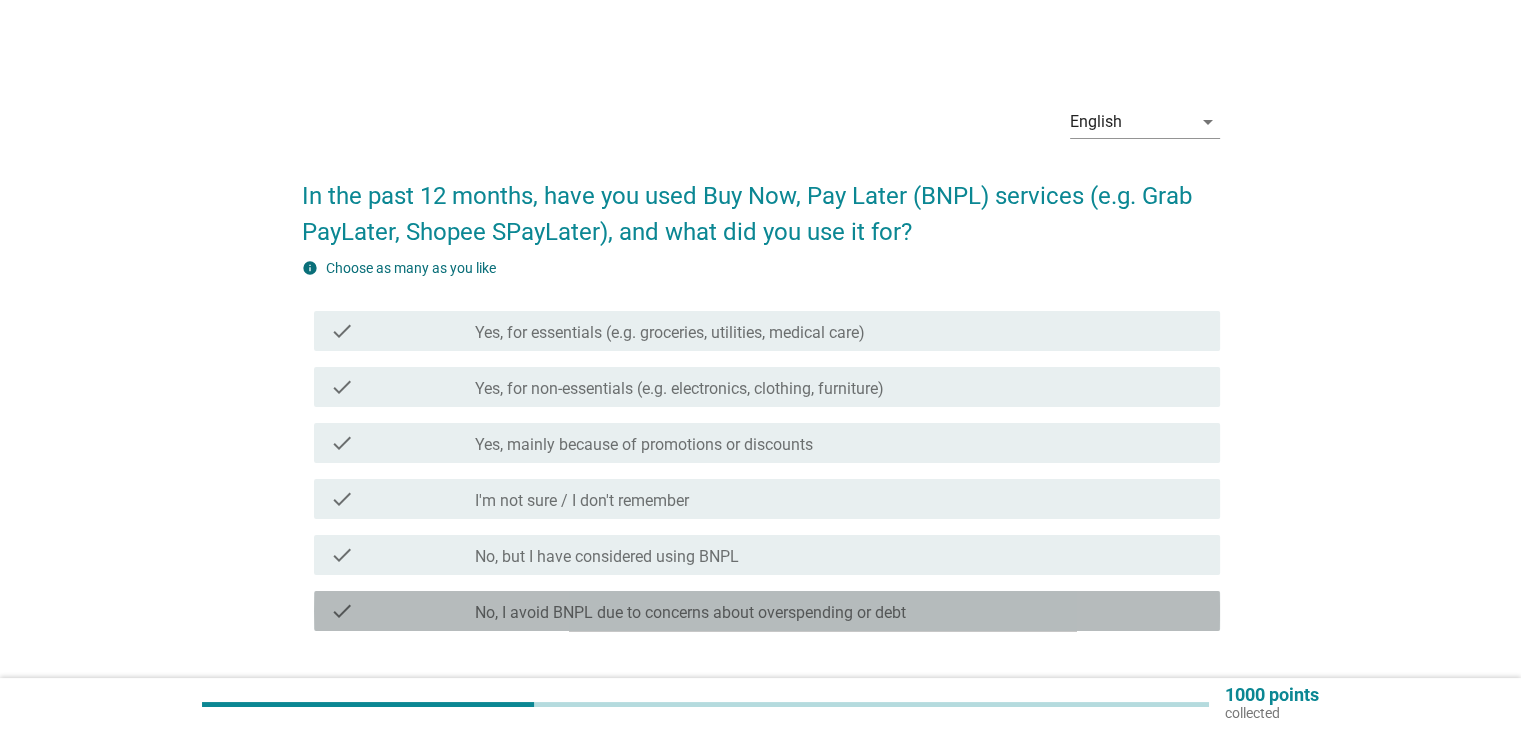 click on "check     check_box_outline_blank No, I avoid BNPL due to concerns about overspending or debt" at bounding box center [767, 611] 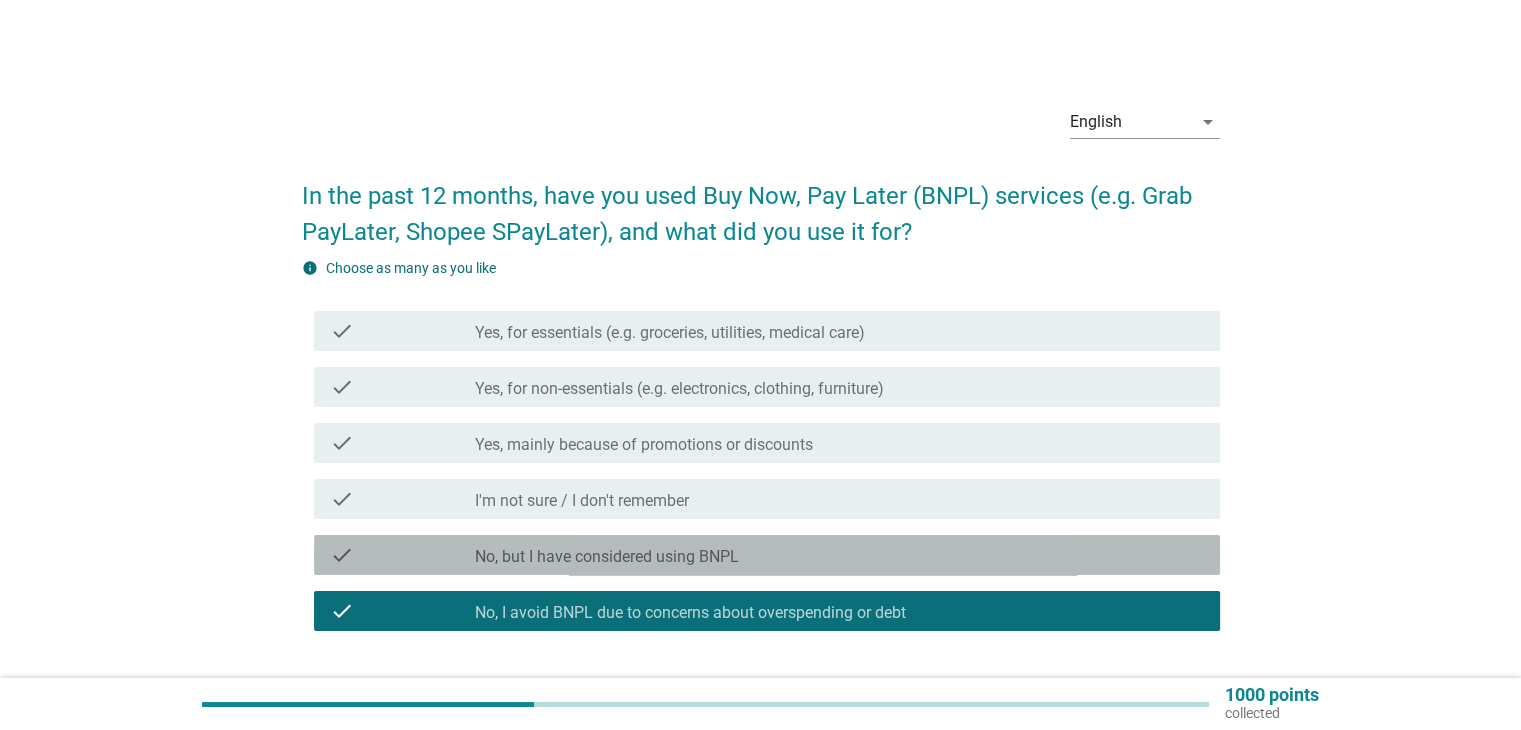 click on "No, but I have considered using BNPL" at bounding box center [607, 557] 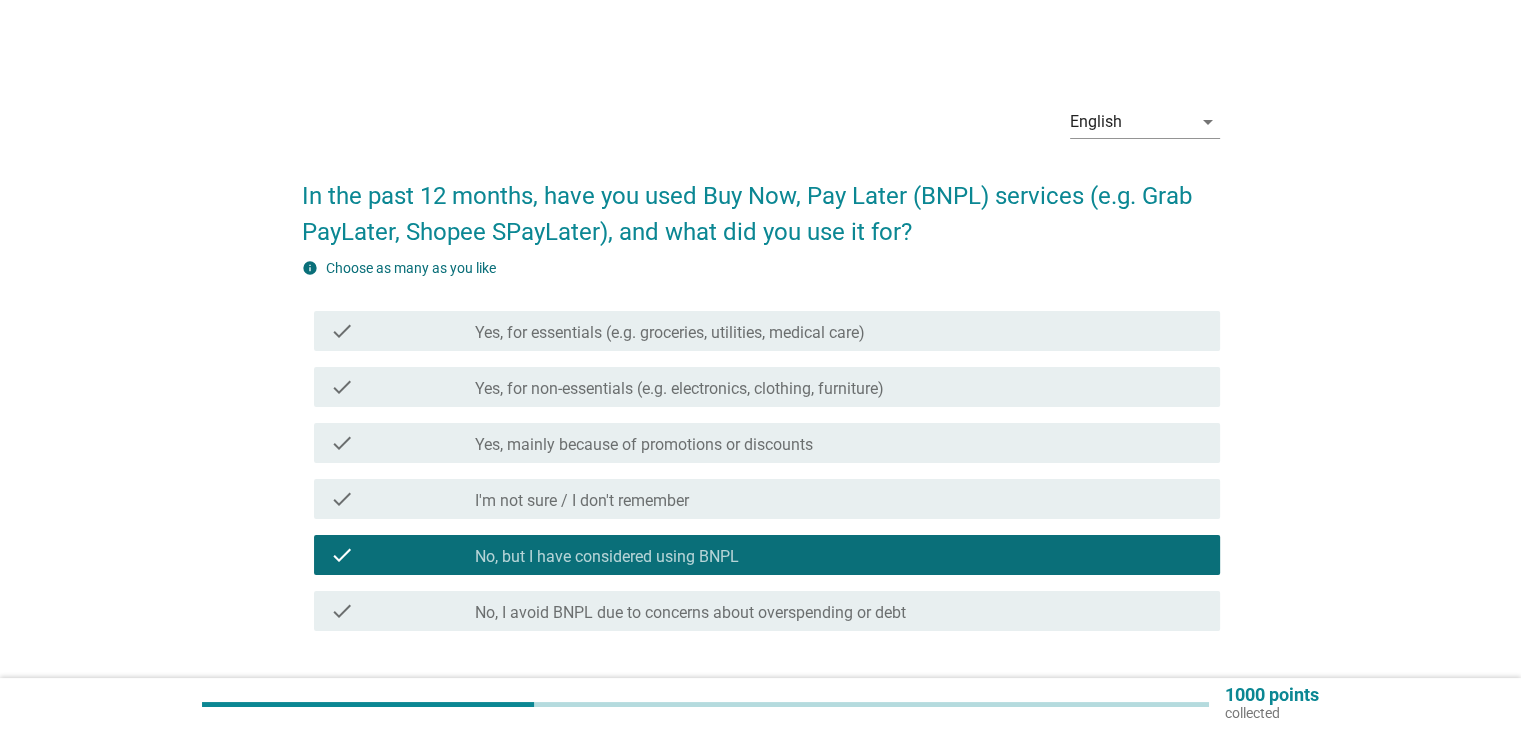 scroll, scrollTop: 139, scrollLeft: 0, axis: vertical 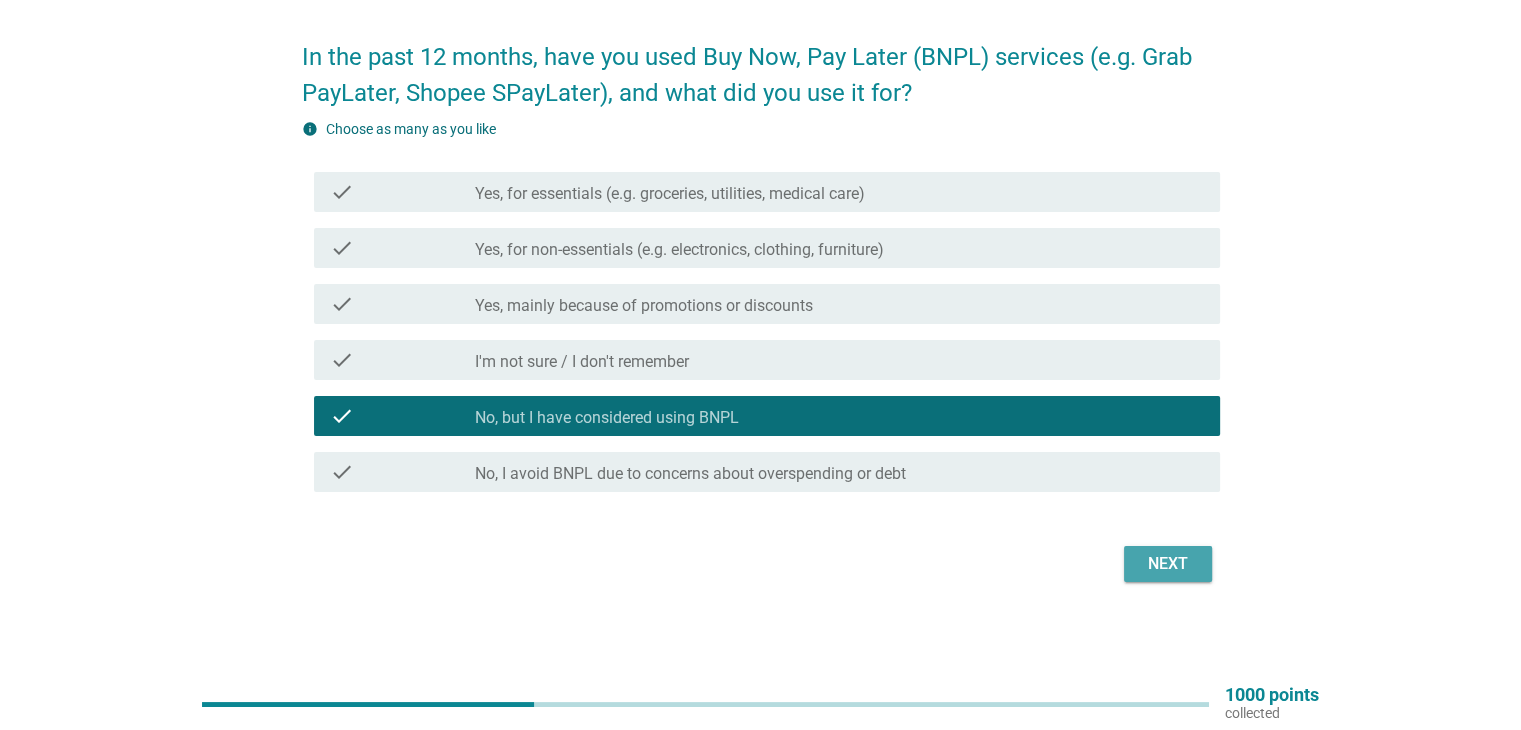 click on "Next" at bounding box center [1168, 564] 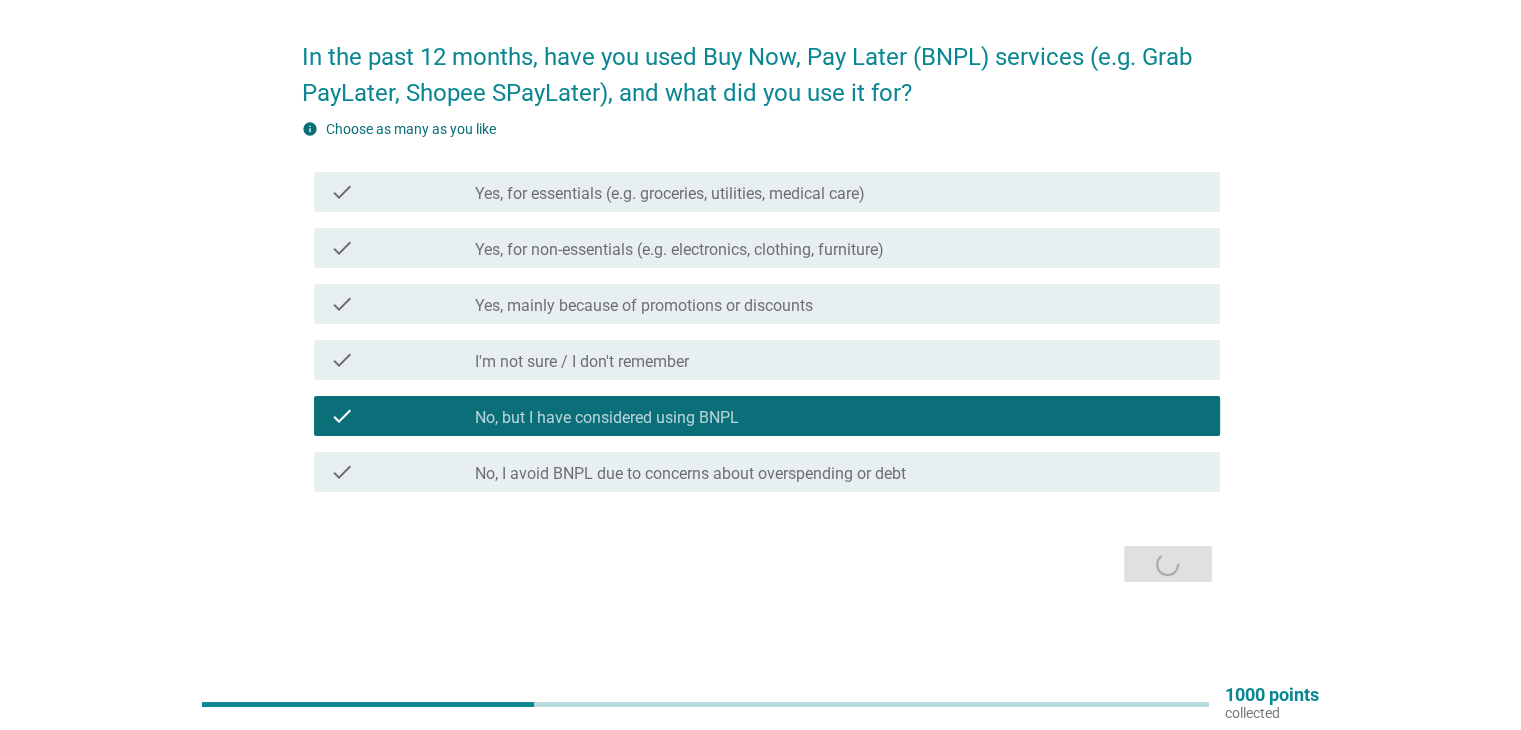 scroll, scrollTop: 0, scrollLeft: 0, axis: both 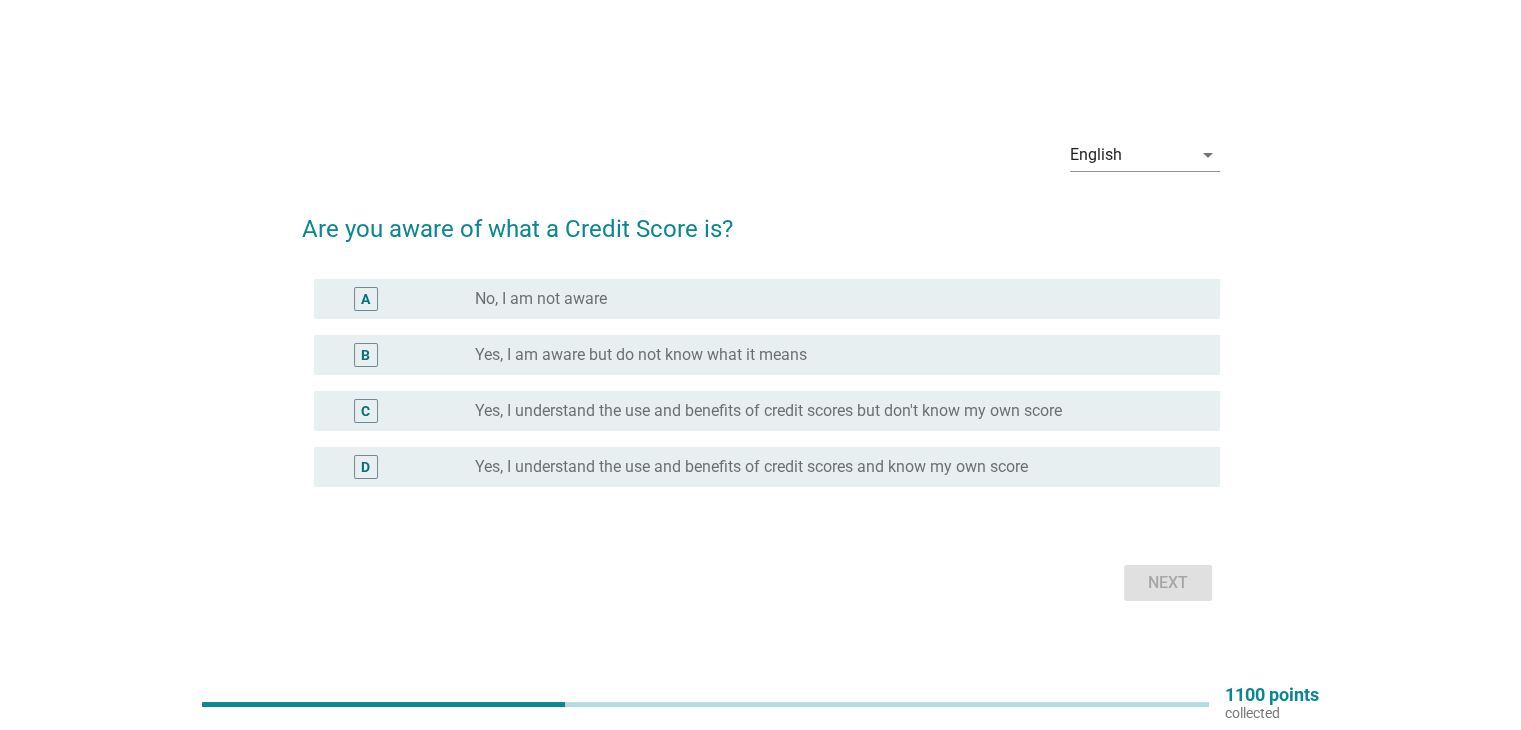 click on "radio_button_unchecked No, I am not aware" at bounding box center (831, 299) 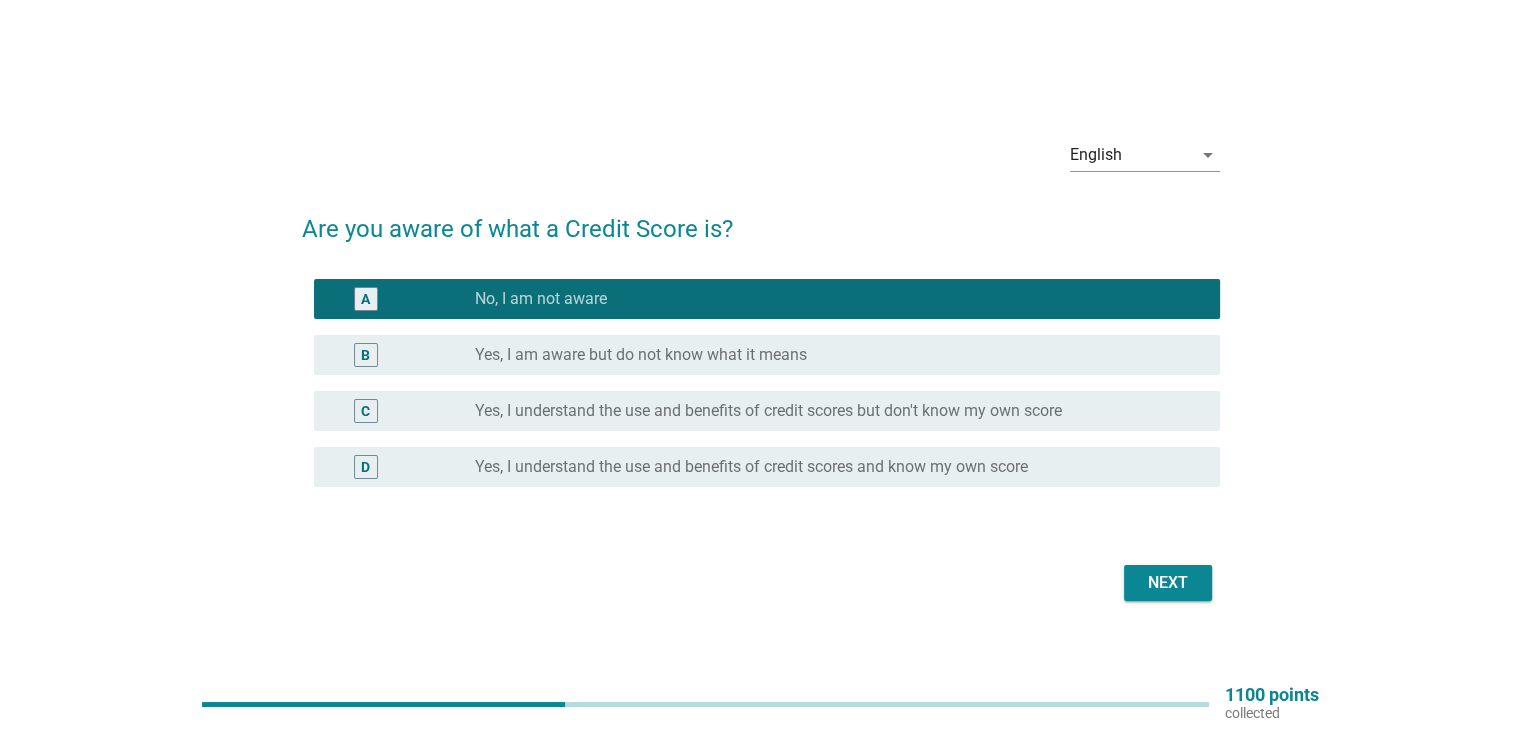 click on "Next" at bounding box center [1168, 583] 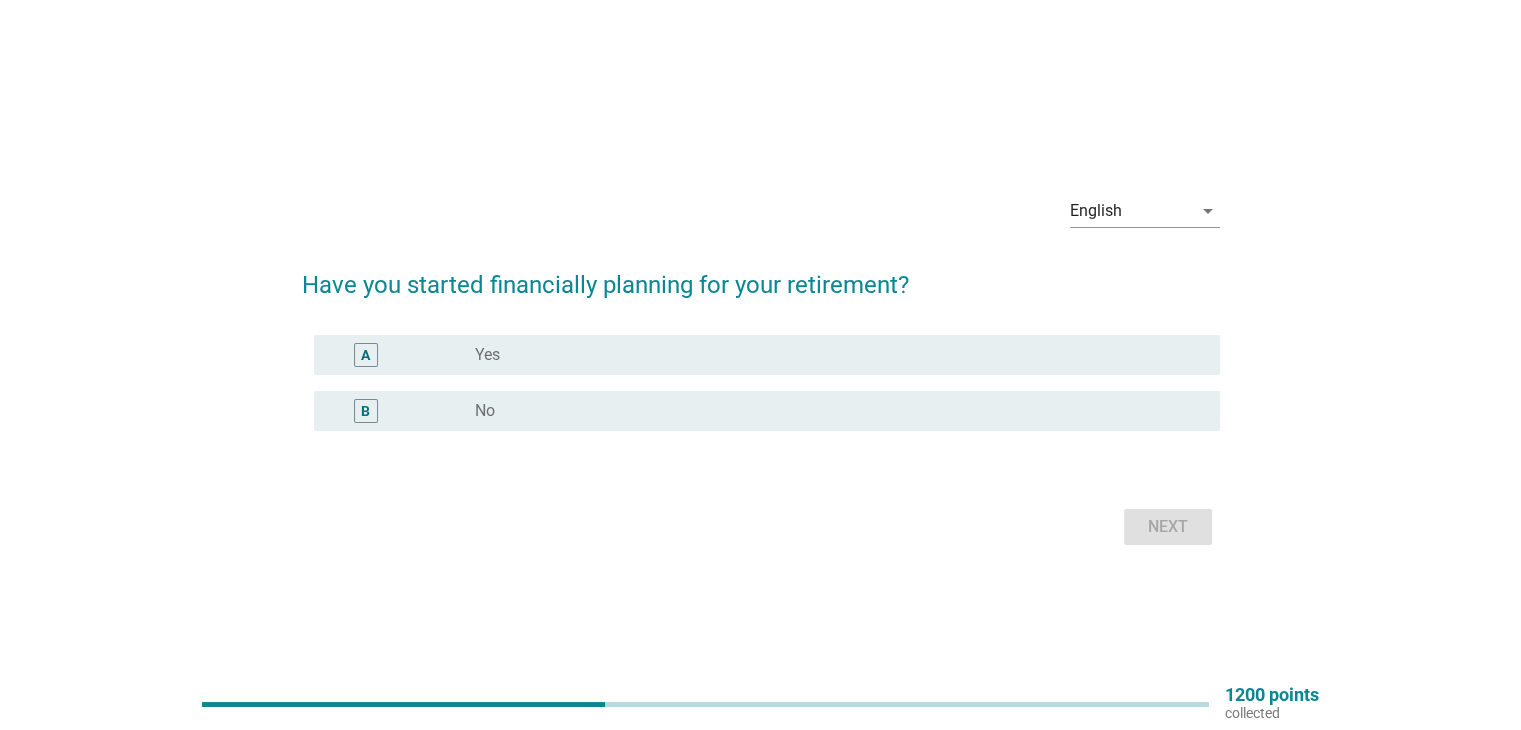 click on "radio_button_unchecked No" at bounding box center (831, 411) 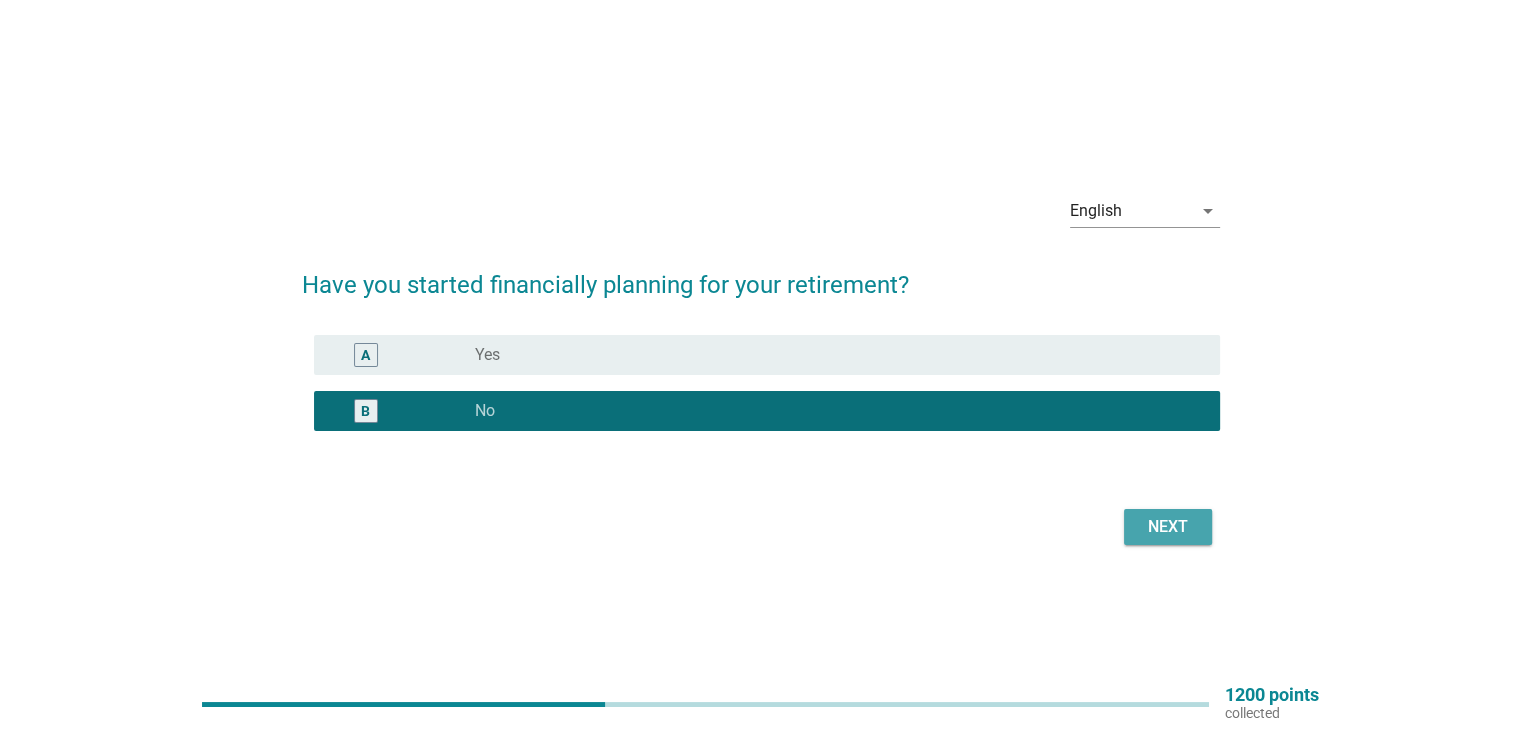 click on "Next" at bounding box center (1168, 527) 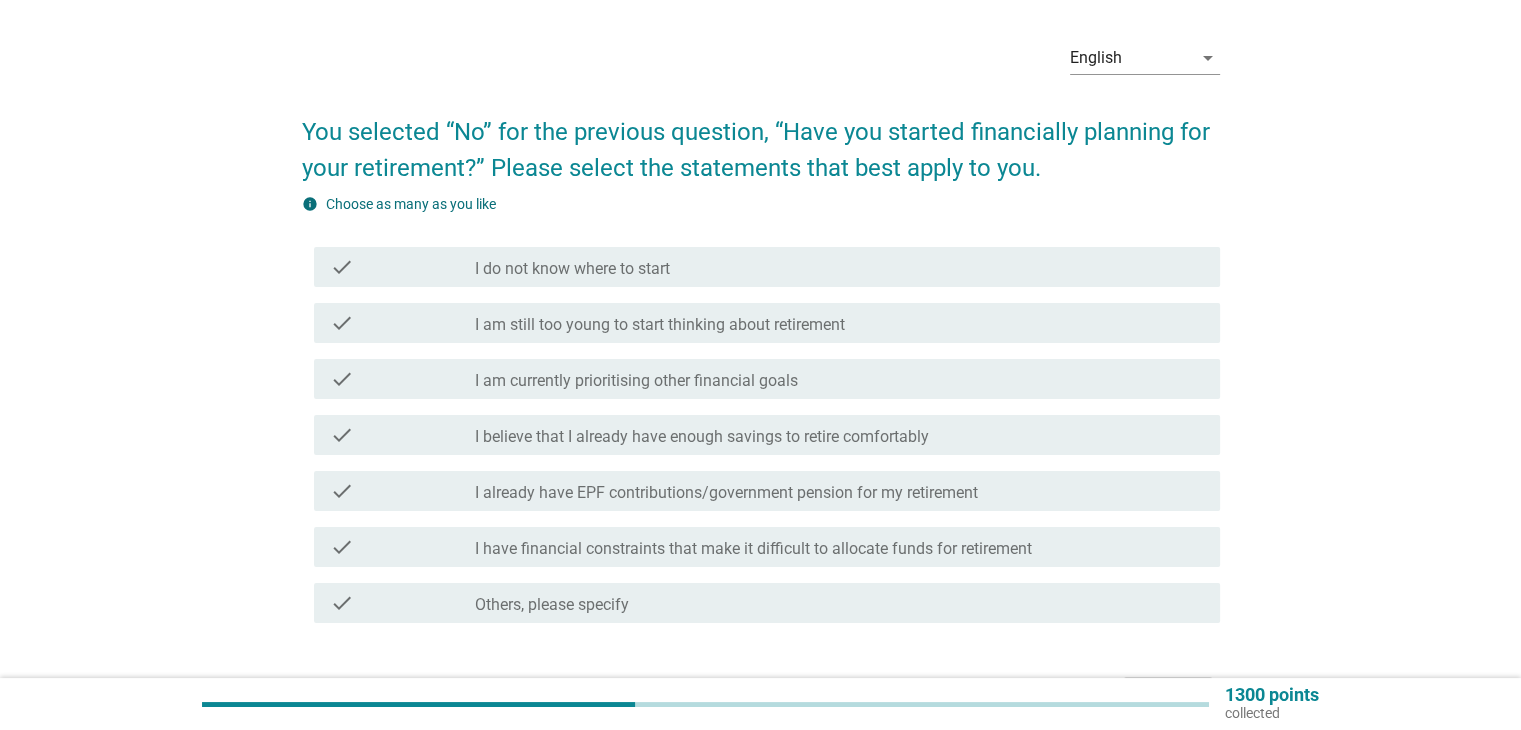 scroll, scrollTop: 100, scrollLeft: 0, axis: vertical 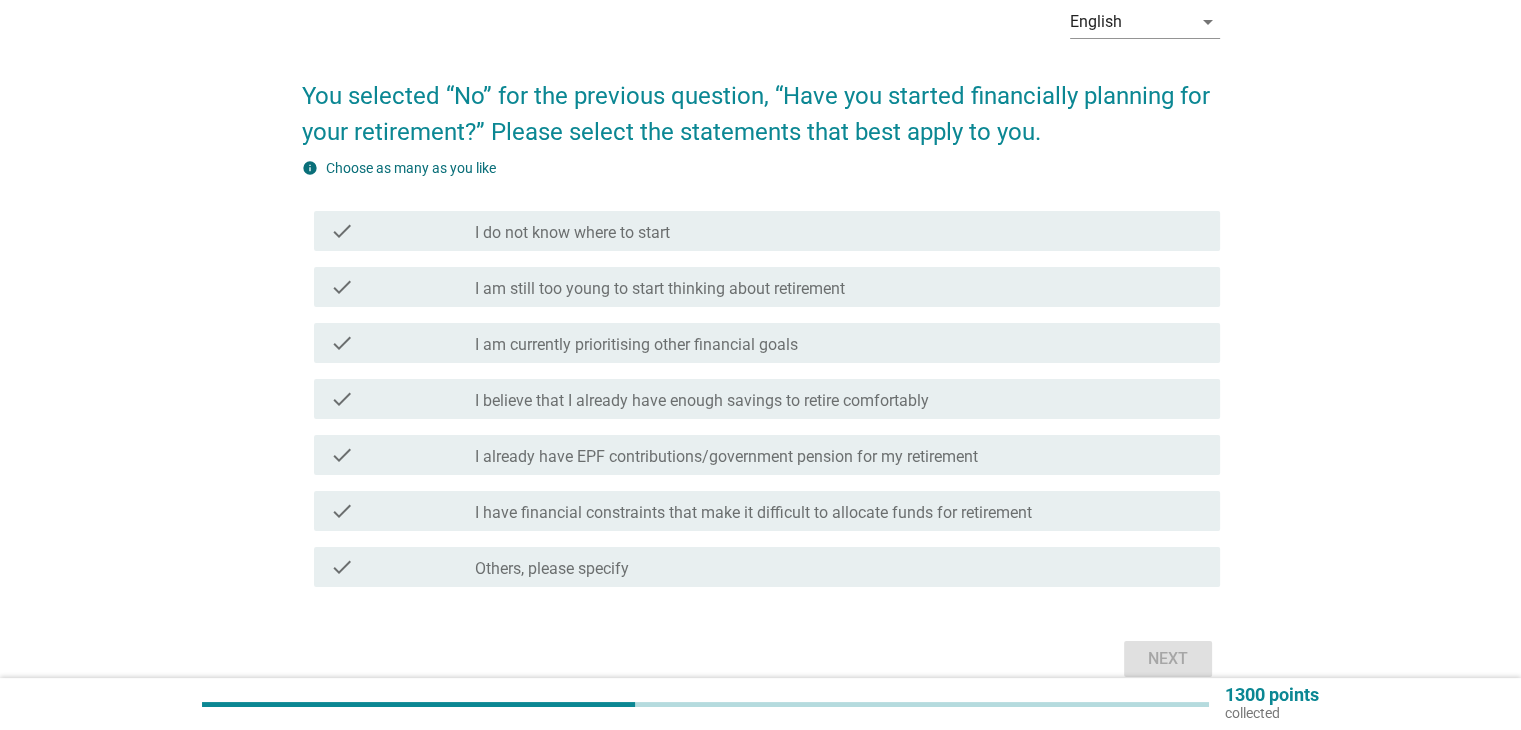 click on "check     check_box_outline_blank I do not know where to start" at bounding box center (767, 231) 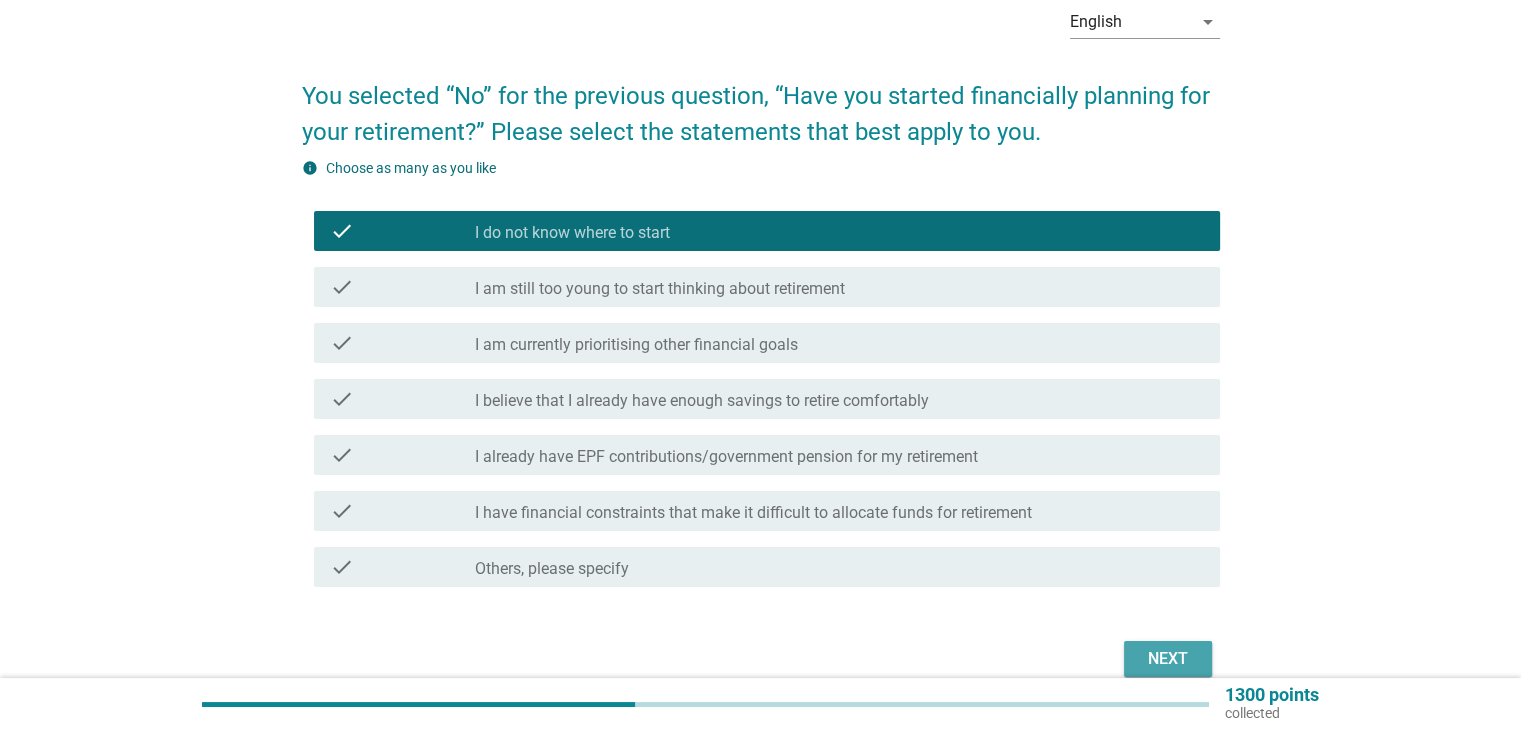 click on "Next" at bounding box center [1168, 659] 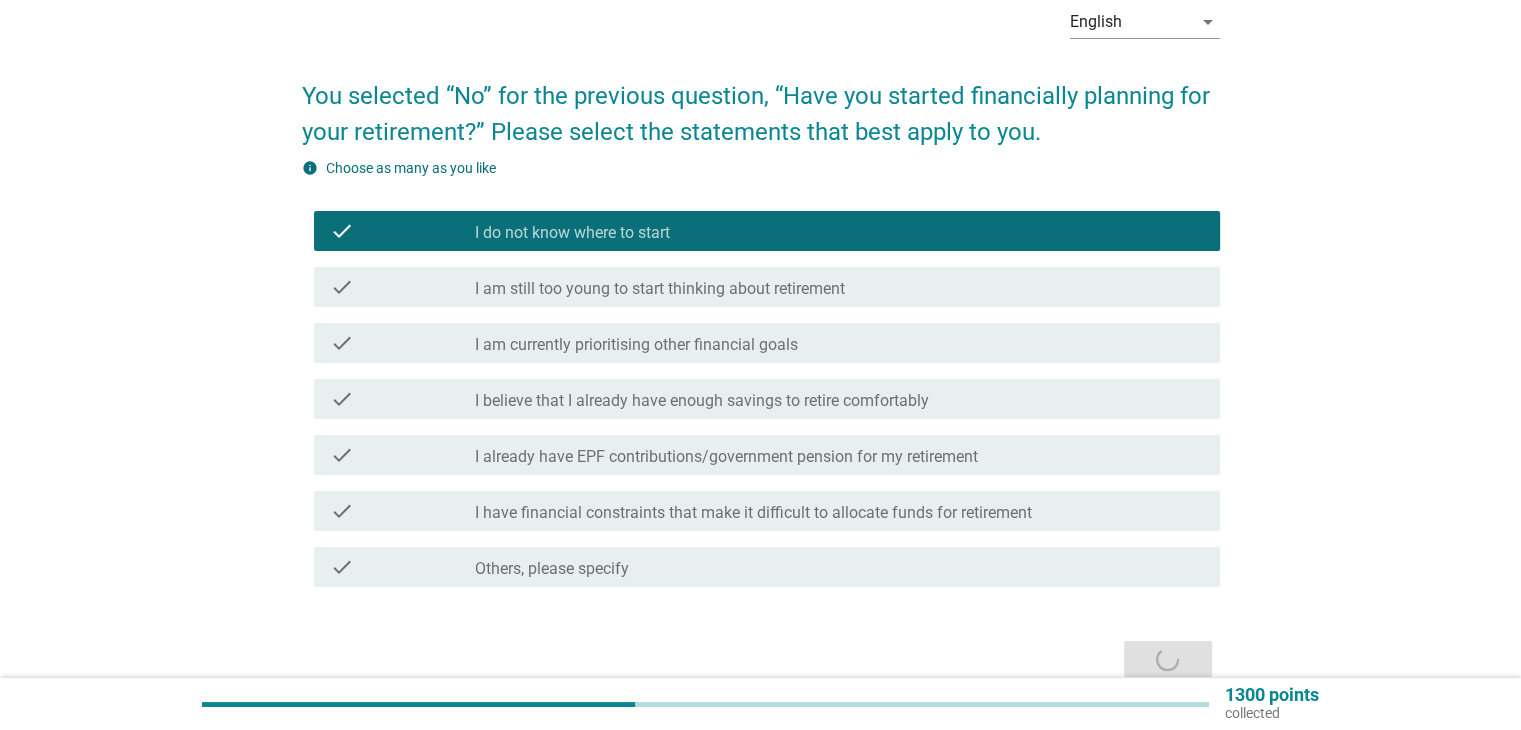 scroll, scrollTop: 0, scrollLeft: 0, axis: both 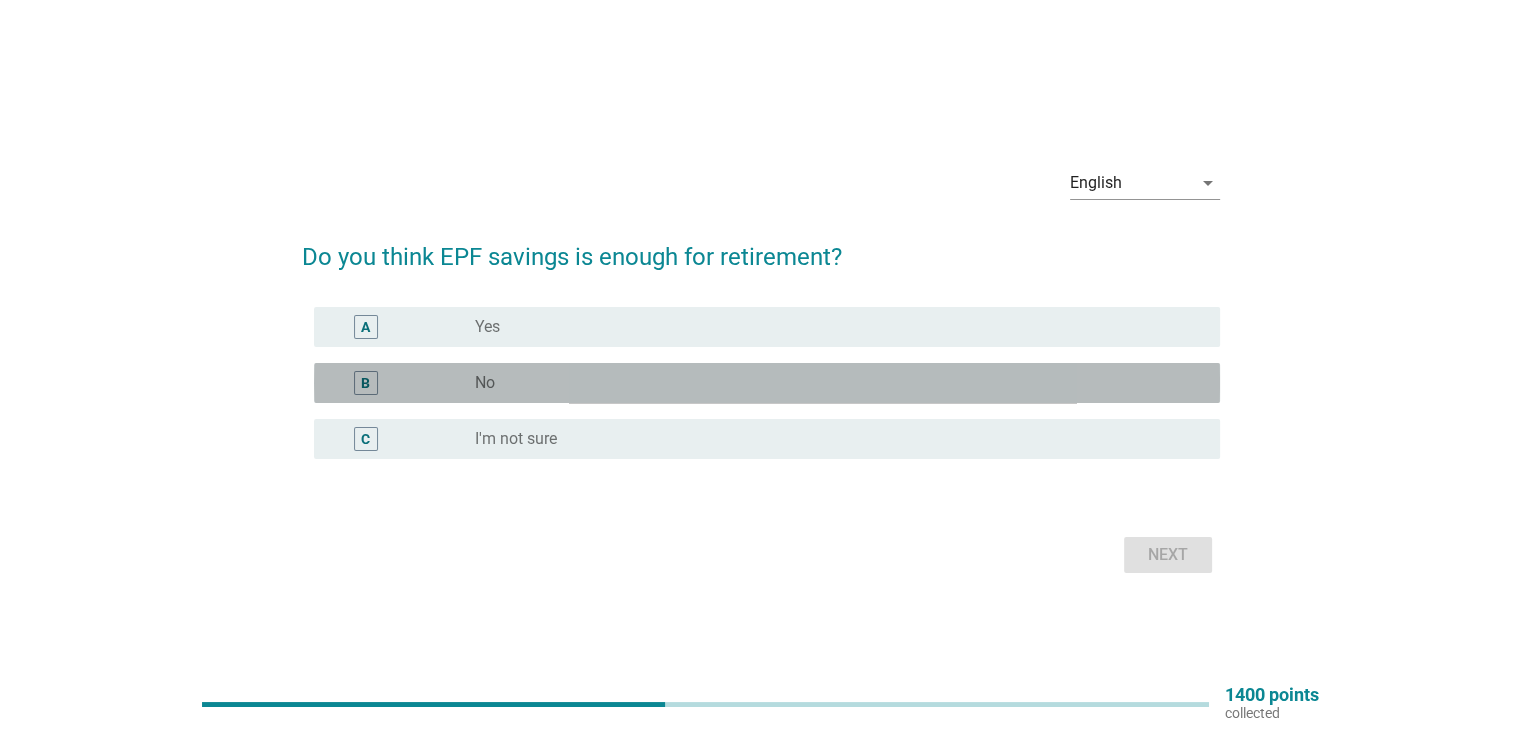 click on "radio_button_unchecked No" at bounding box center (831, 383) 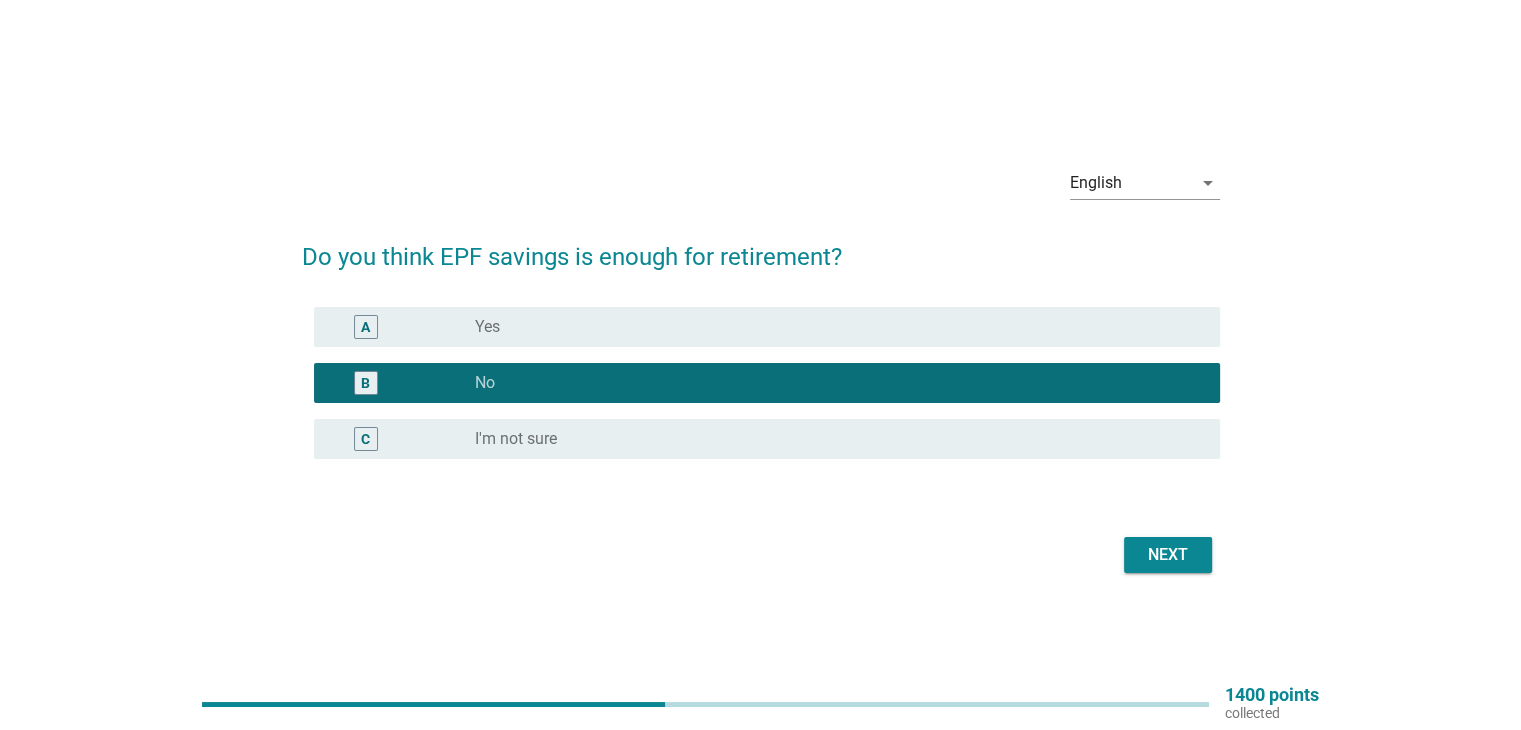 click on "Next" at bounding box center (1168, 555) 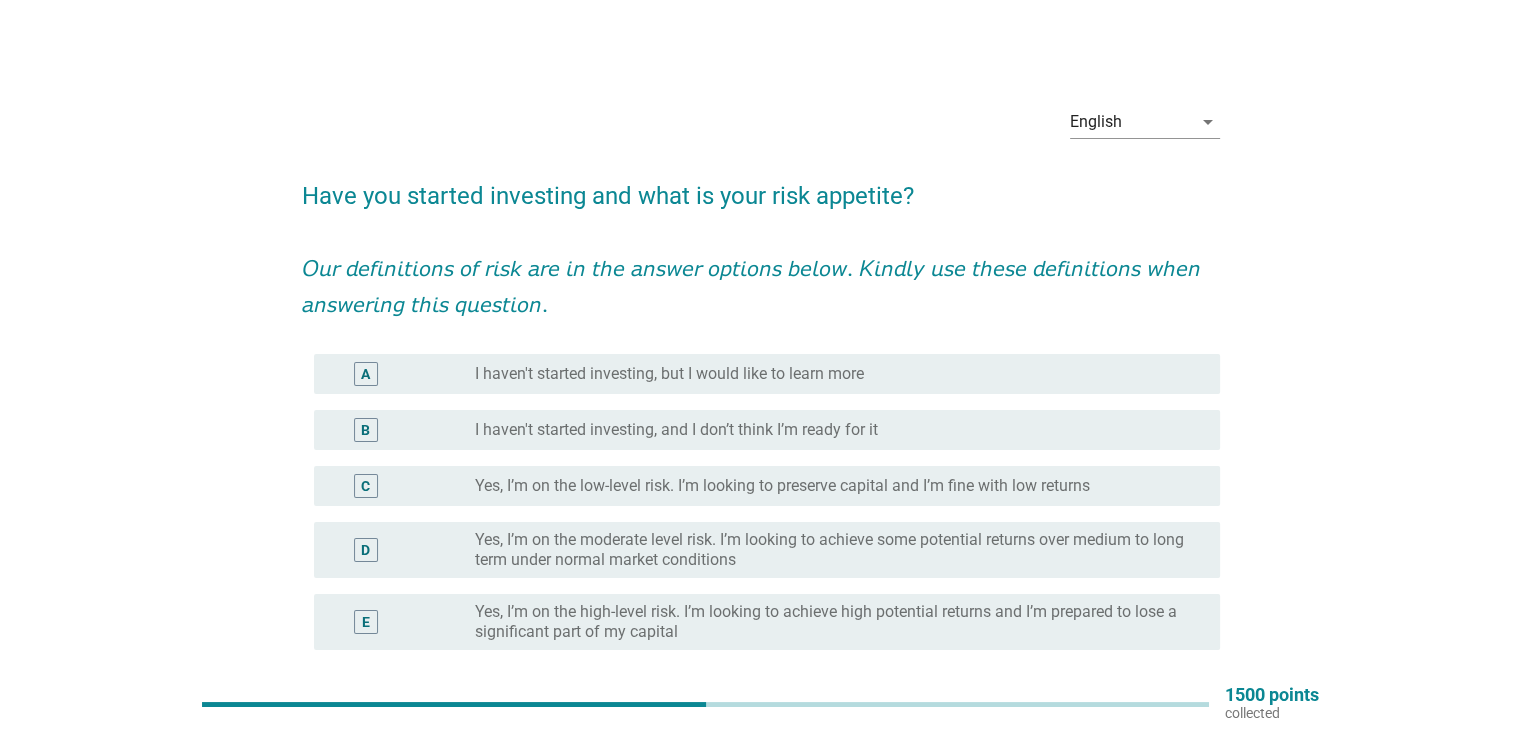 scroll, scrollTop: 100, scrollLeft: 0, axis: vertical 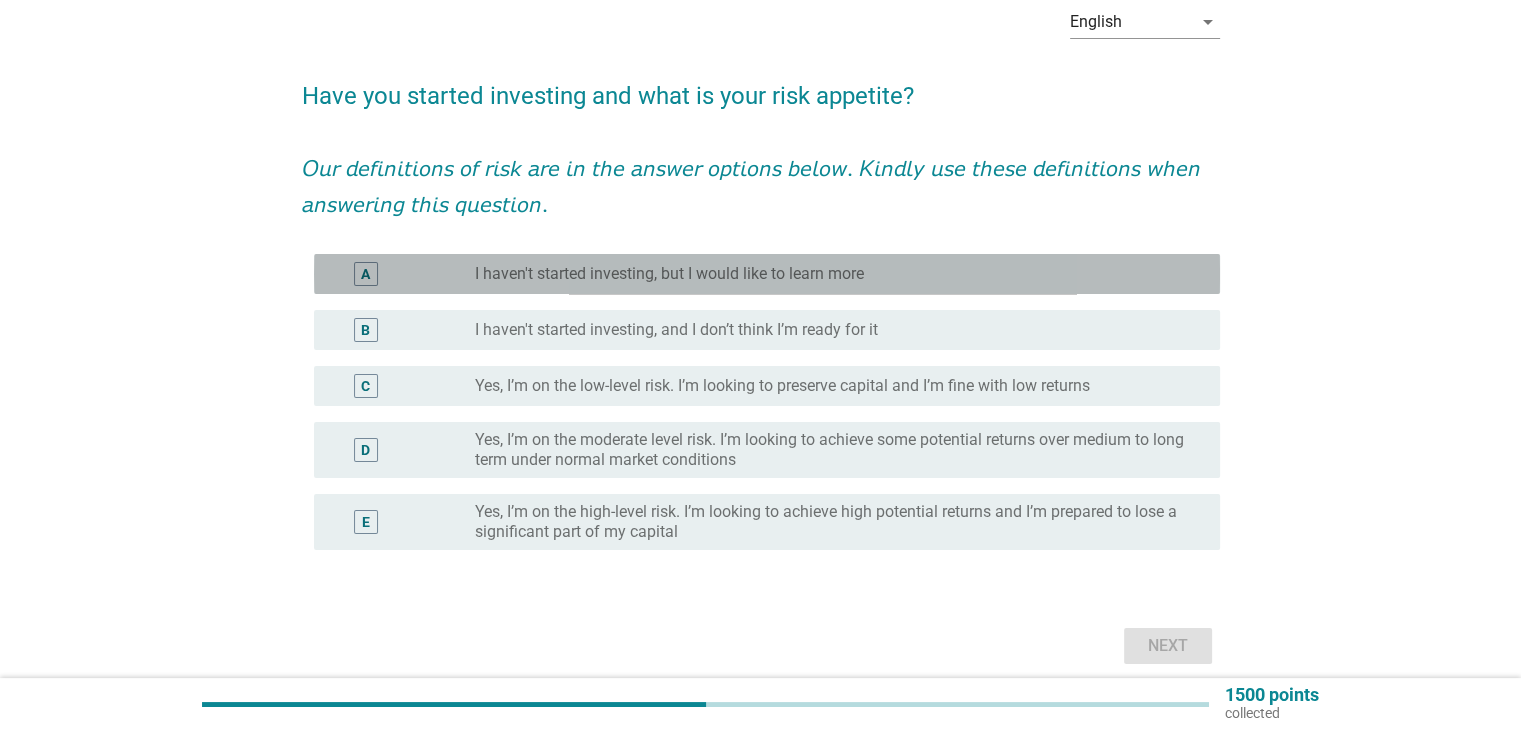 click on "A     radio_button_unchecked I haven't started investing, but I would like to learn more" at bounding box center [767, 274] 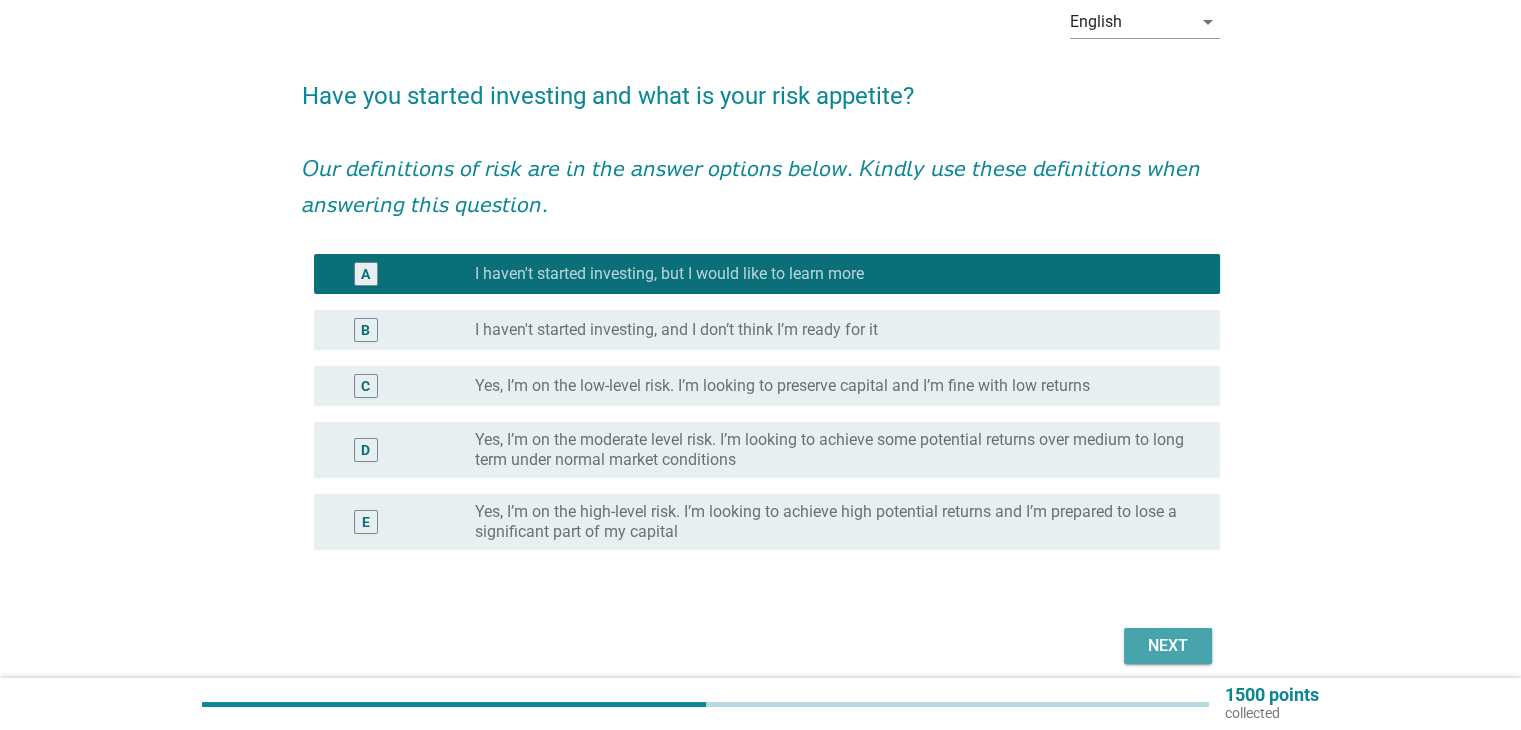 click on "Next" at bounding box center [1168, 646] 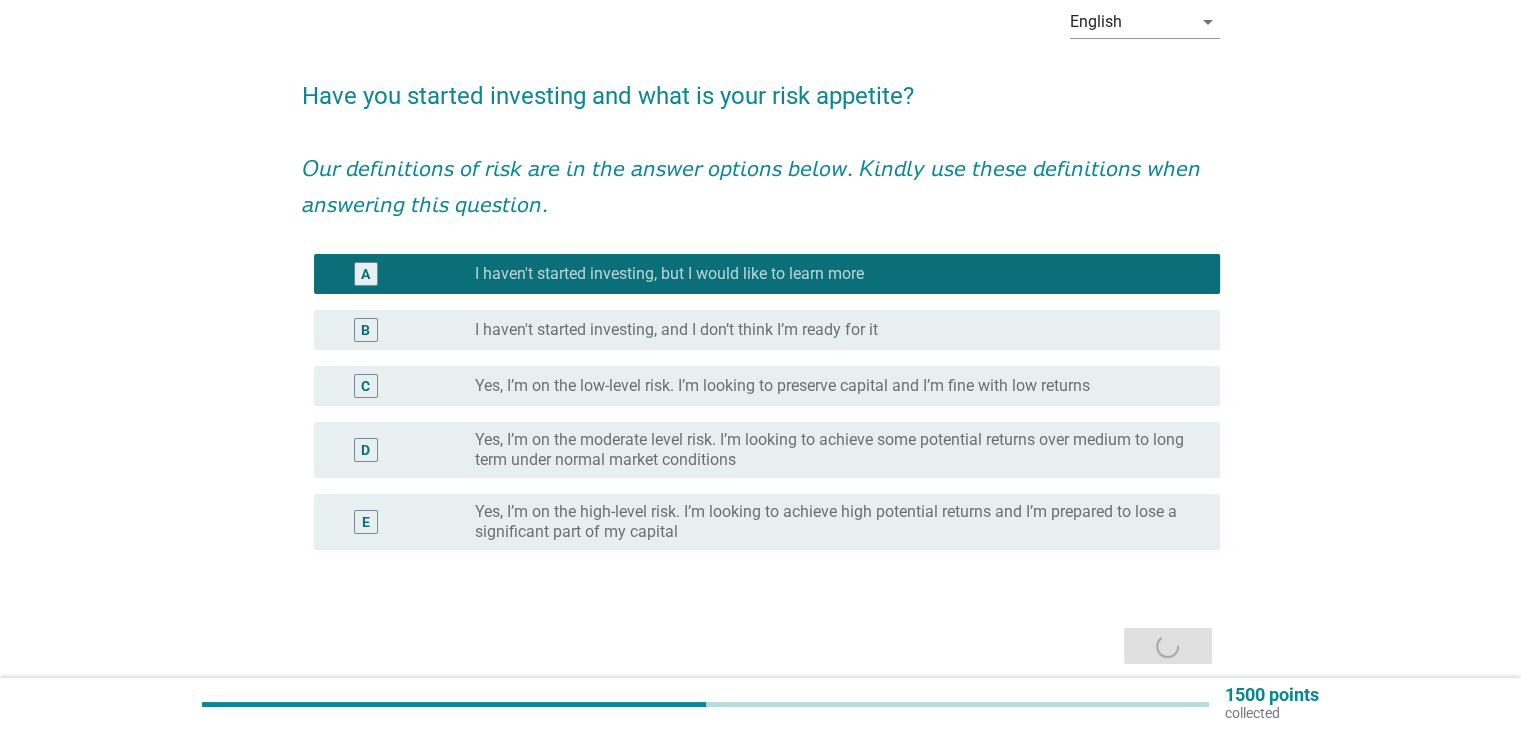 scroll, scrollTop: 0, scrollLeft: 0, axis: both 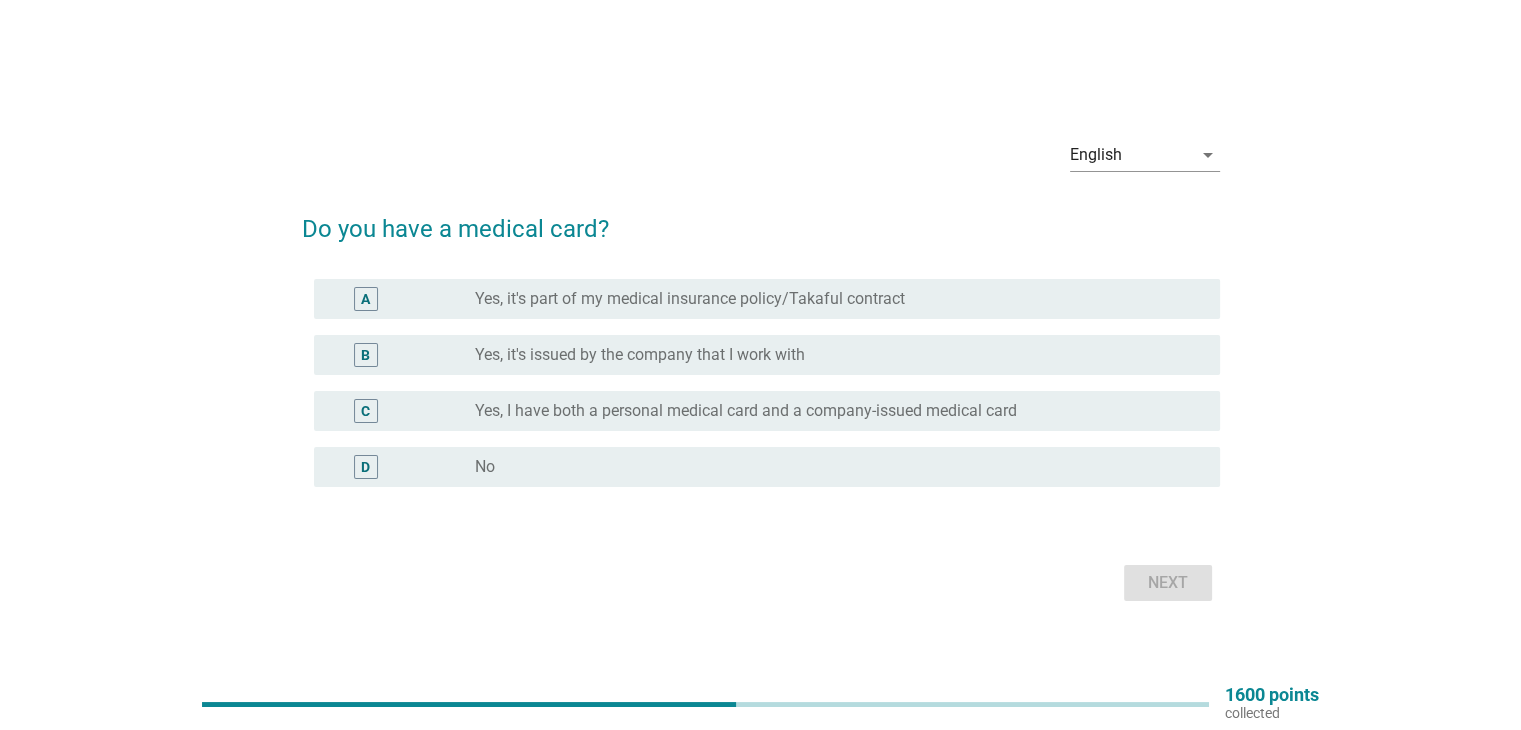 click on "radio_button_unchecked No" at bounding box center (831, 467) 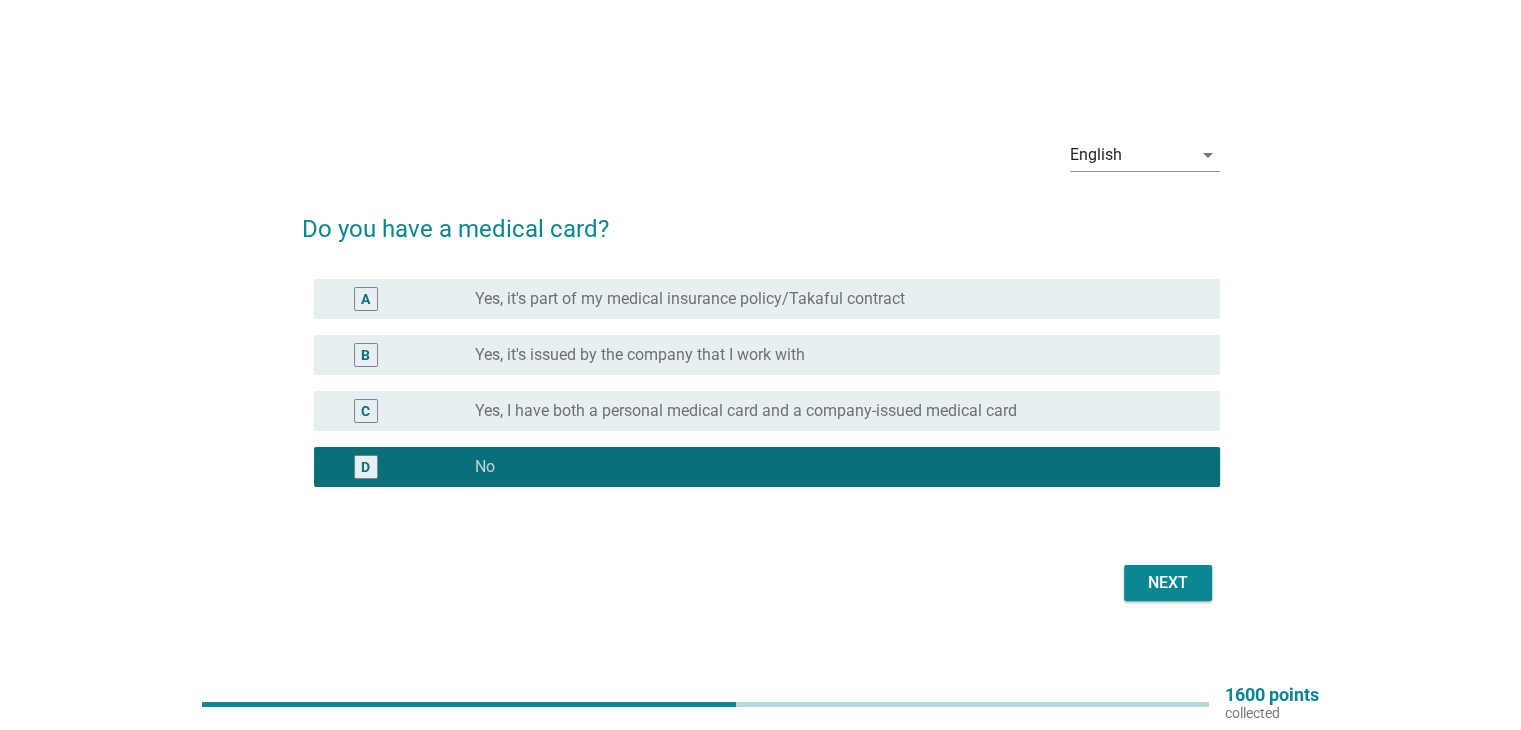 click on "Next" at bounding box center [1168, 583] 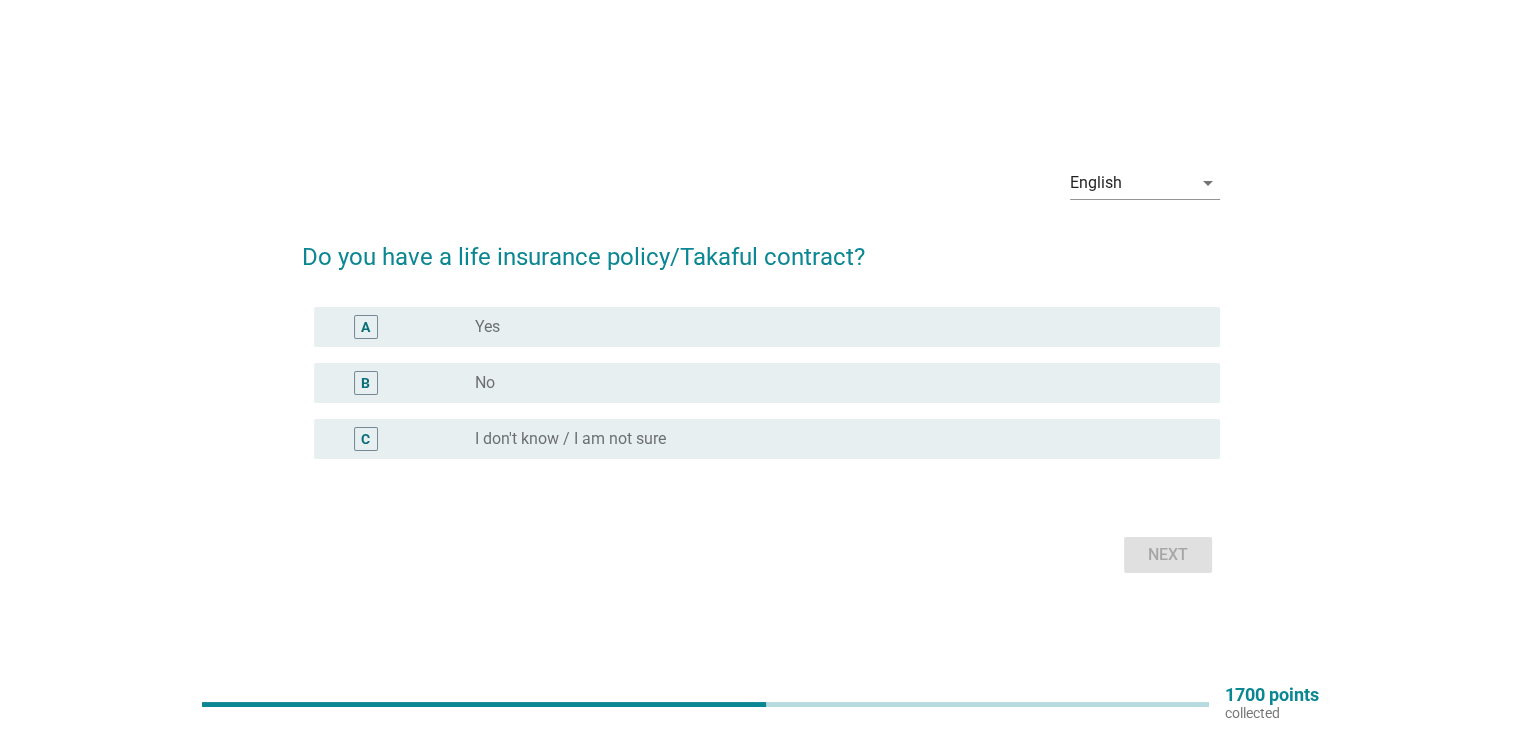 click on "A     radio_button_unchecked Yes" at bounding box center (767, 327) 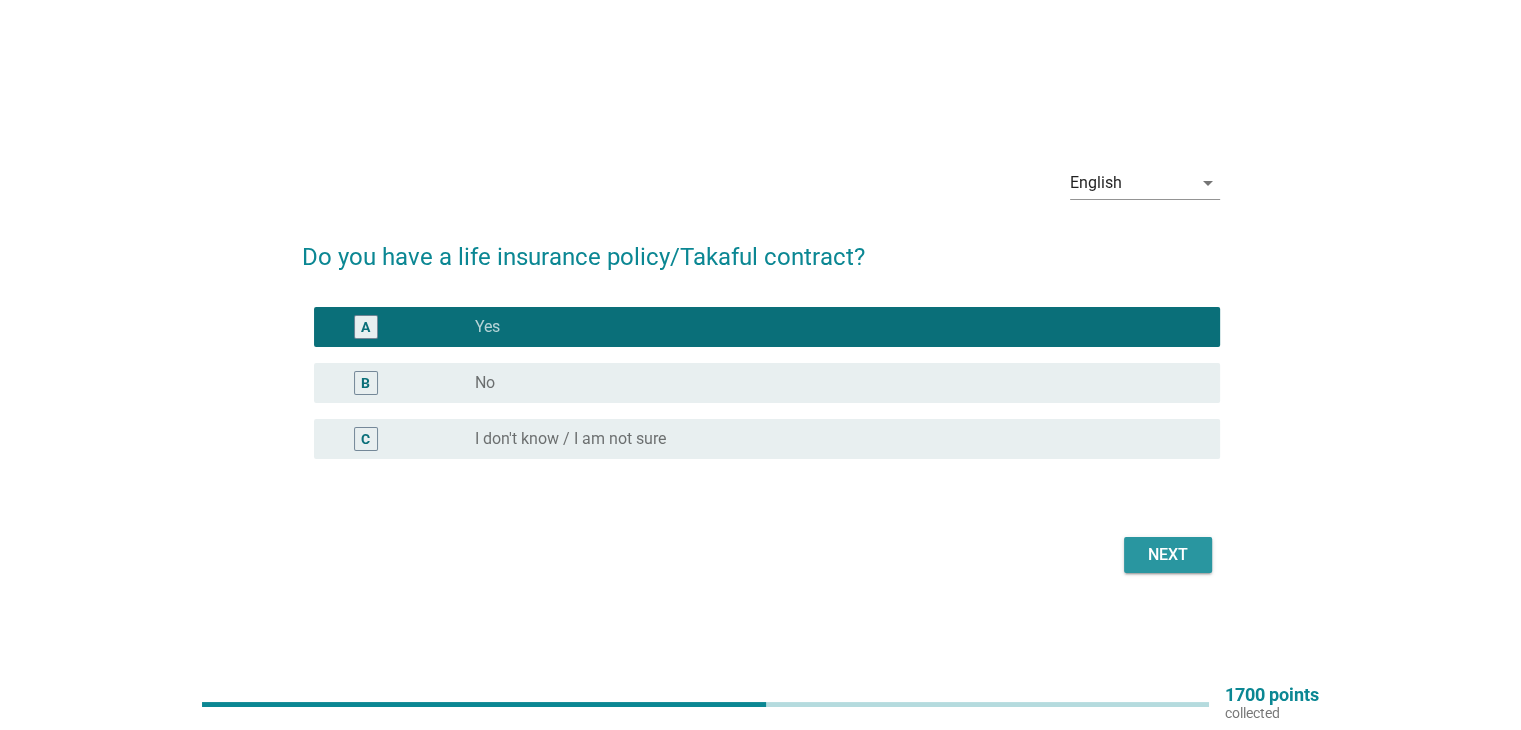 click on "Next" at bounding box center (1168, 555) 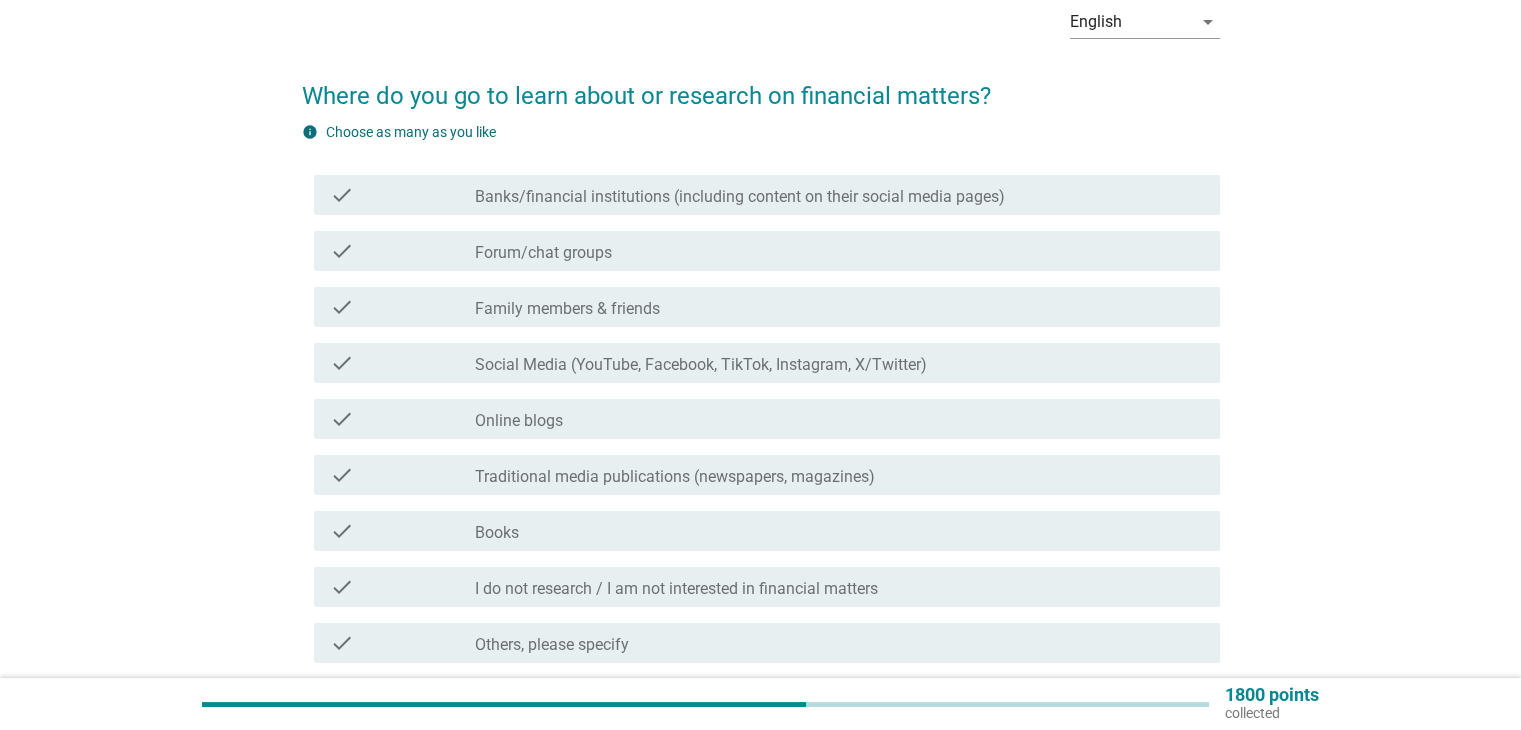 scroll, scrollTop: 271, scrollLeft: 0, axis: vertical 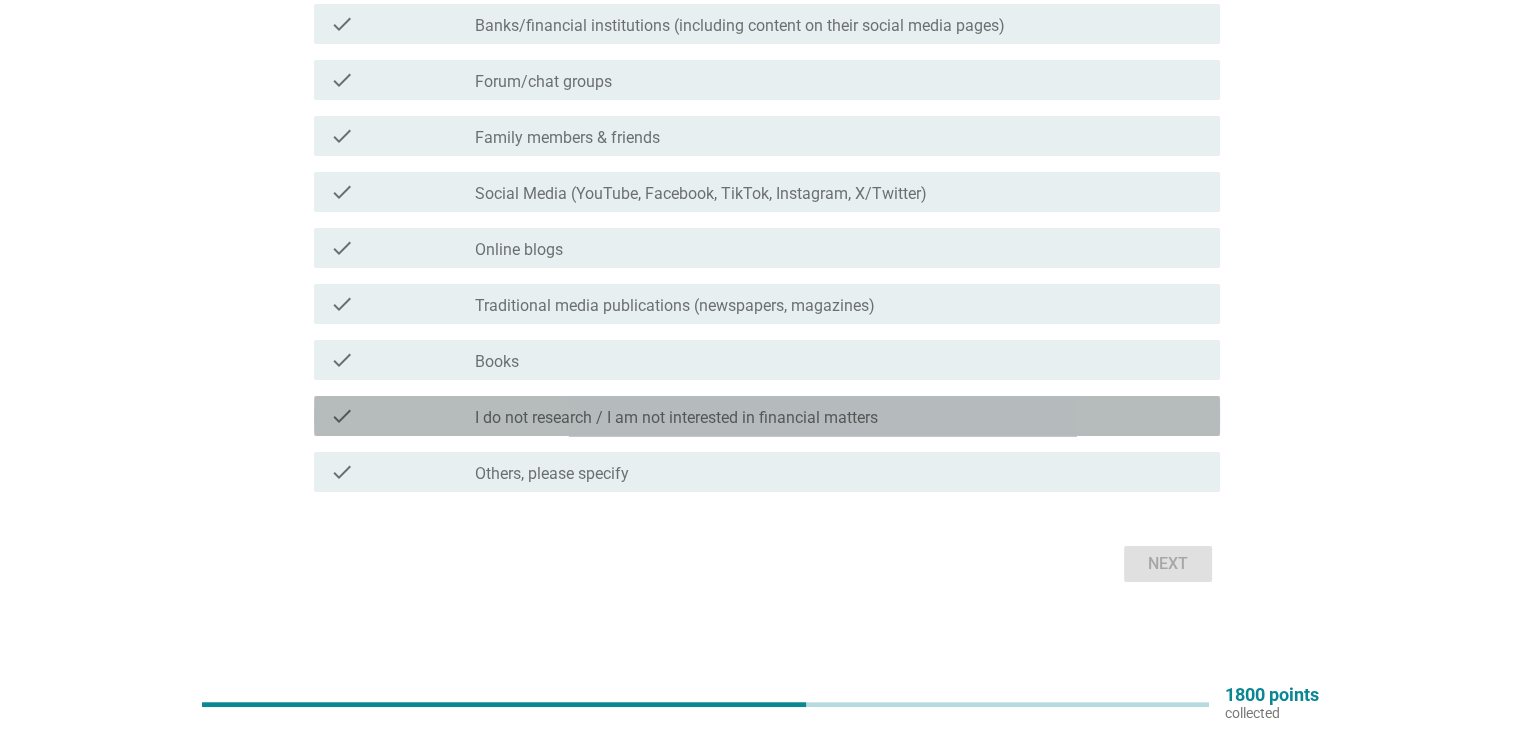 click on "I do not research / I am not interested in financial matters" at bounding box center [676, 418] 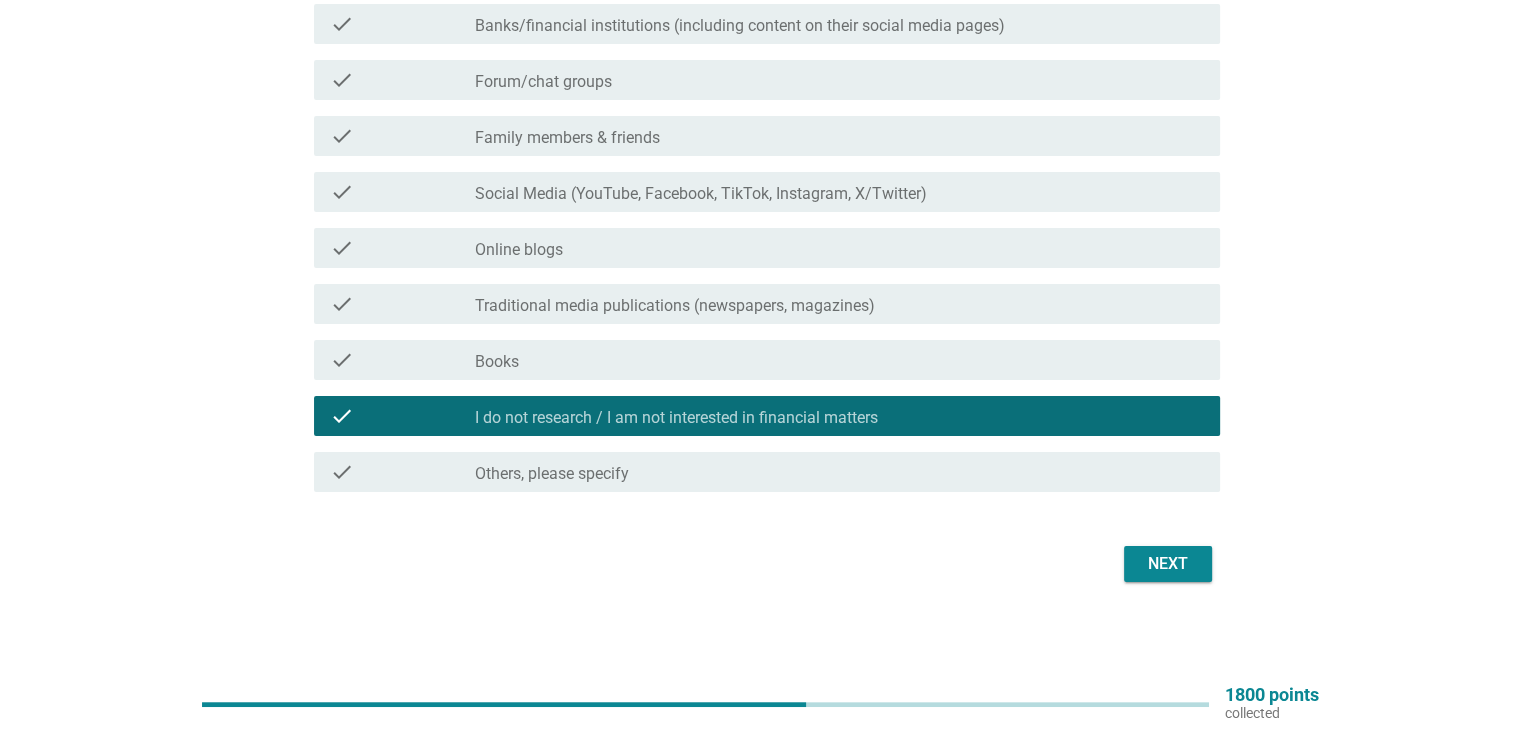 click on "Next" at bounding box center (1168, 564) 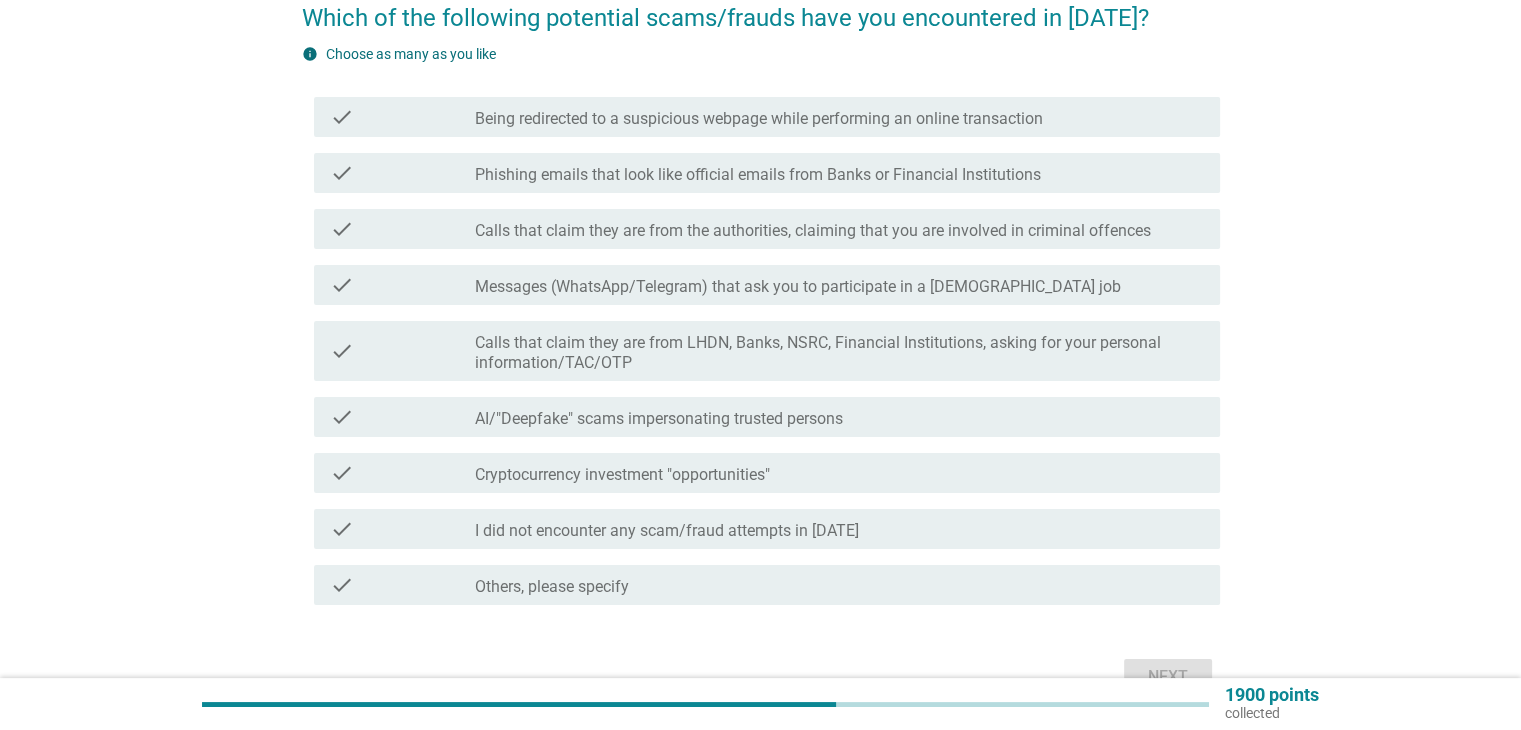 scroll, scrollTop: 200, scrollLeft: 0, axis: vertical 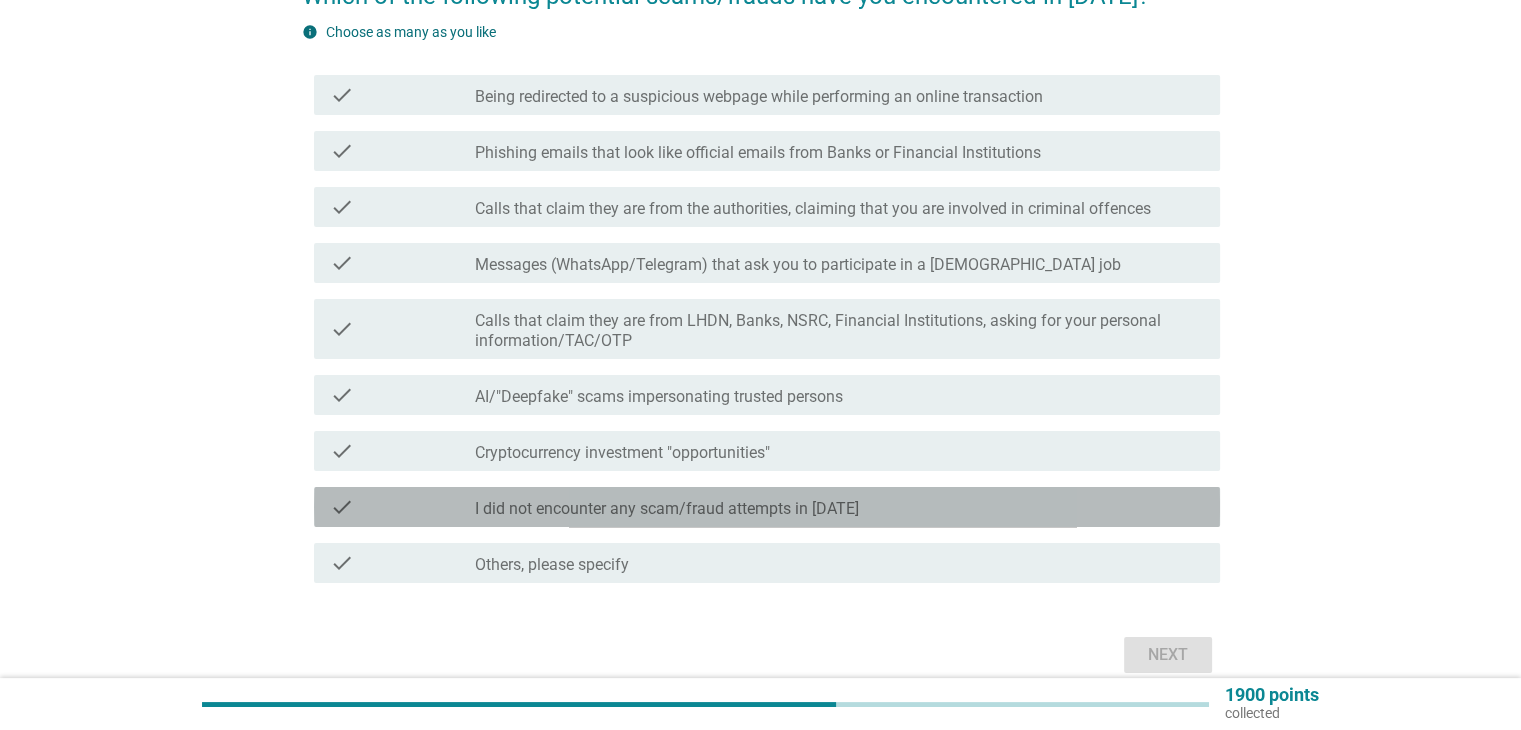 click on "I did not encounter any scam/fraud attempts in [DATE]" at bounding box center (667, 509) 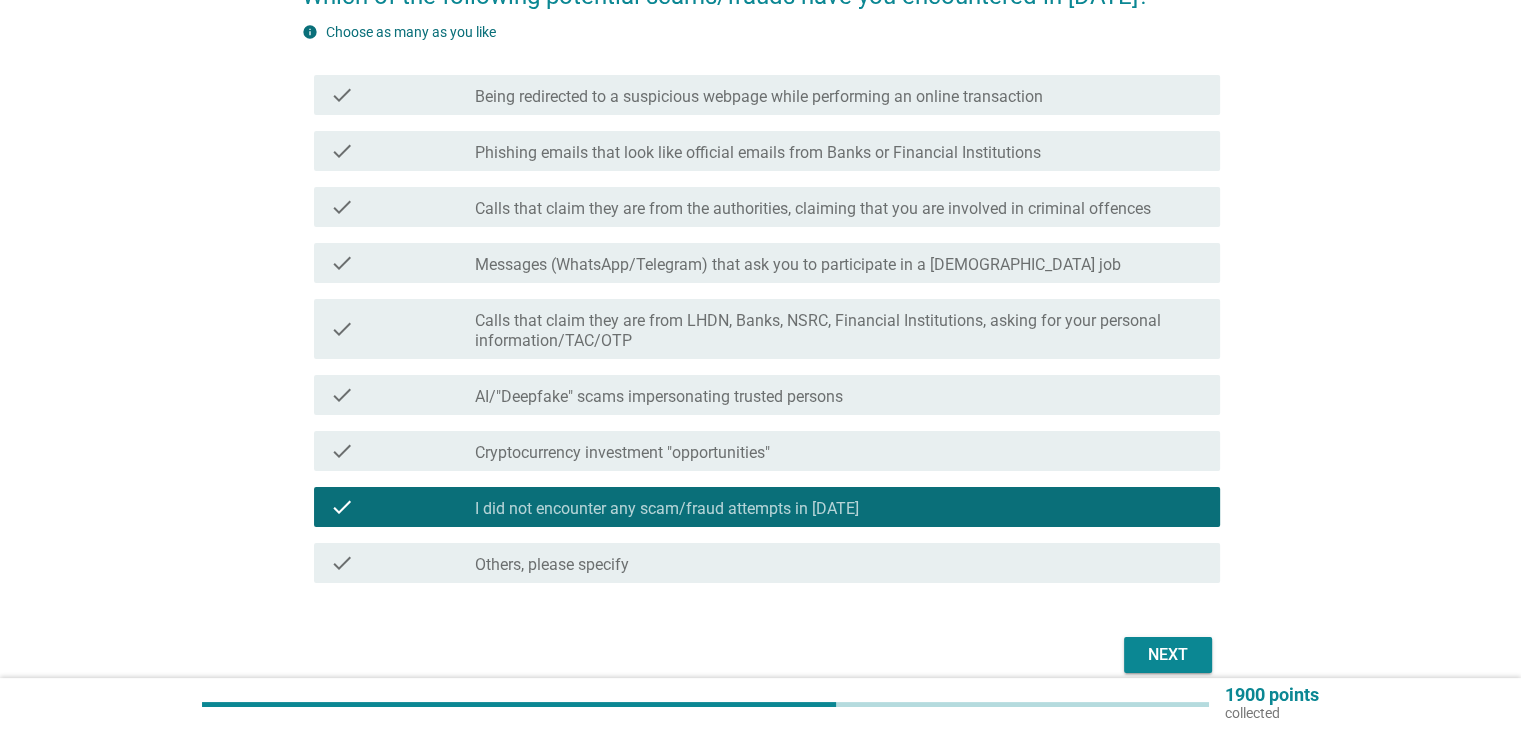 click on "Next" at bounding box center (1168, 655) 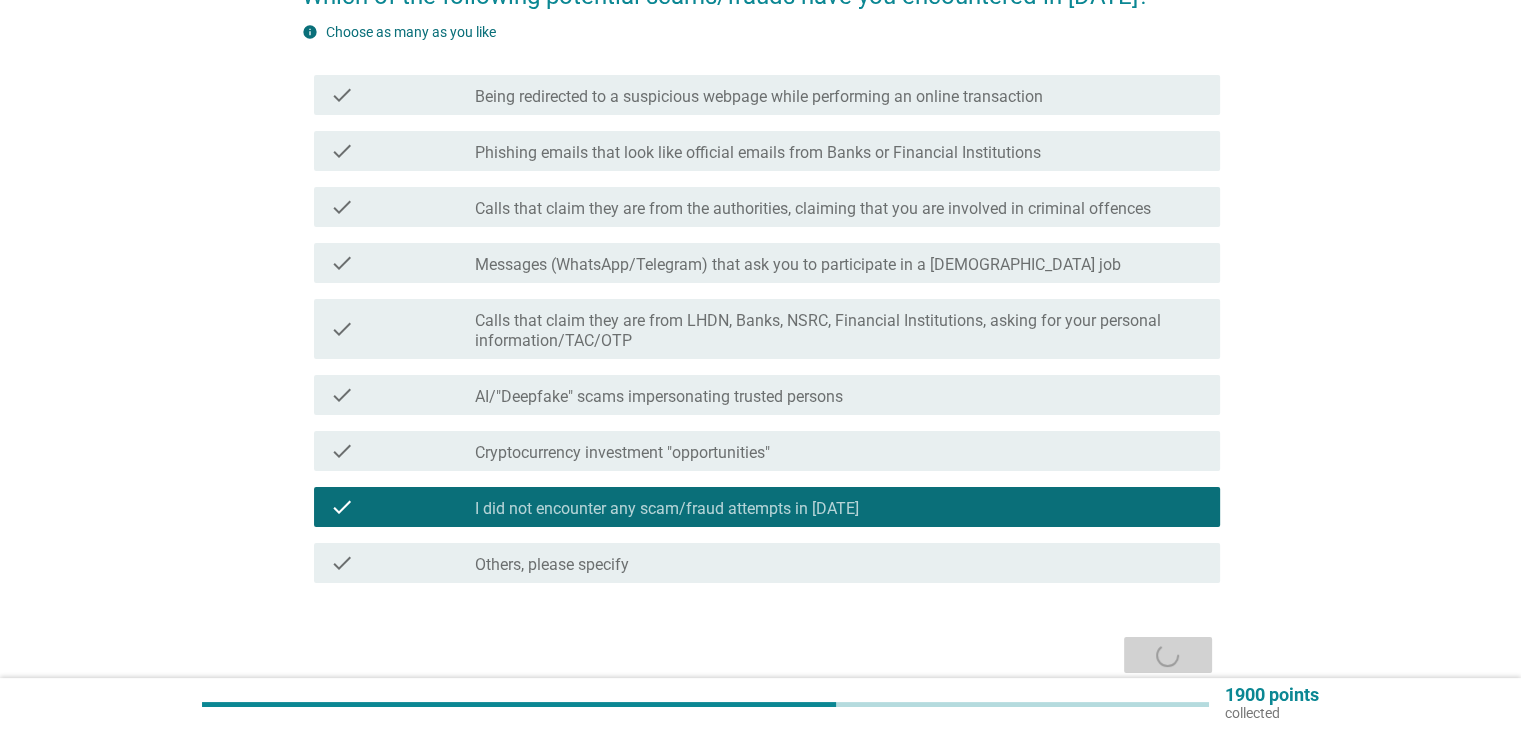 scroll, scrollTop: 0, scrollLeft: 0, axis: both 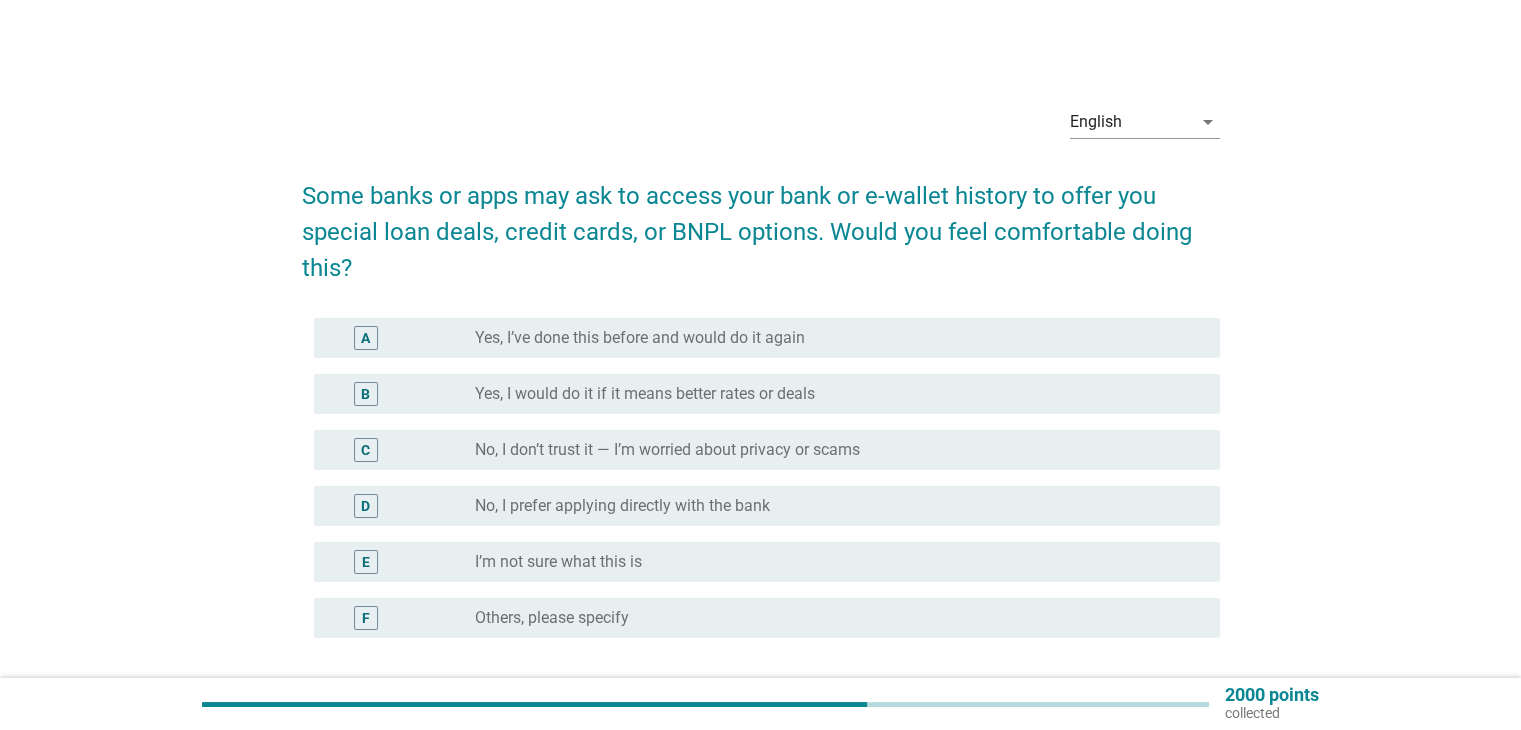 click on "I’m not sure what this is" at bounding box center (558, 562) 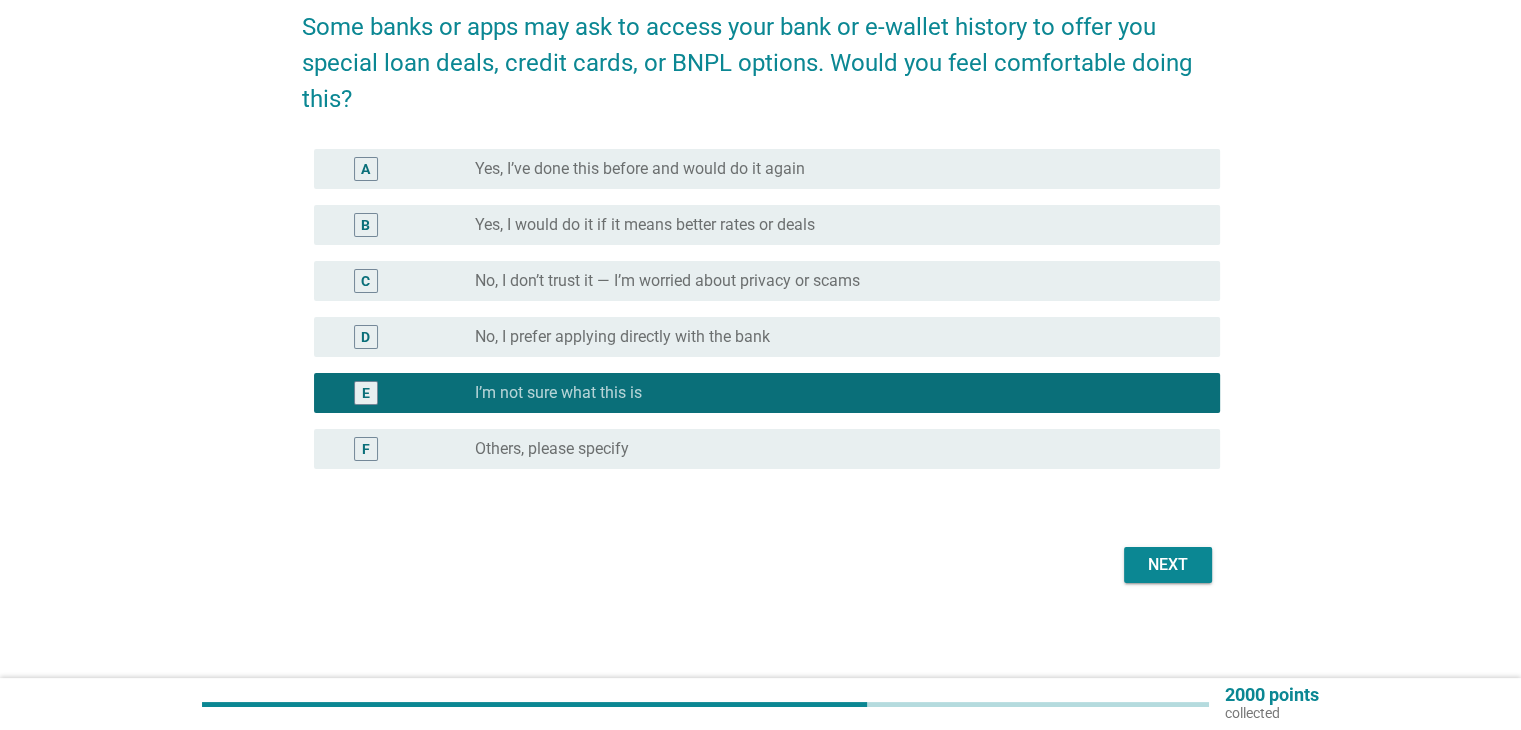 scroll, scrollTop: 170, scrollLeft: 0, axis: vertical 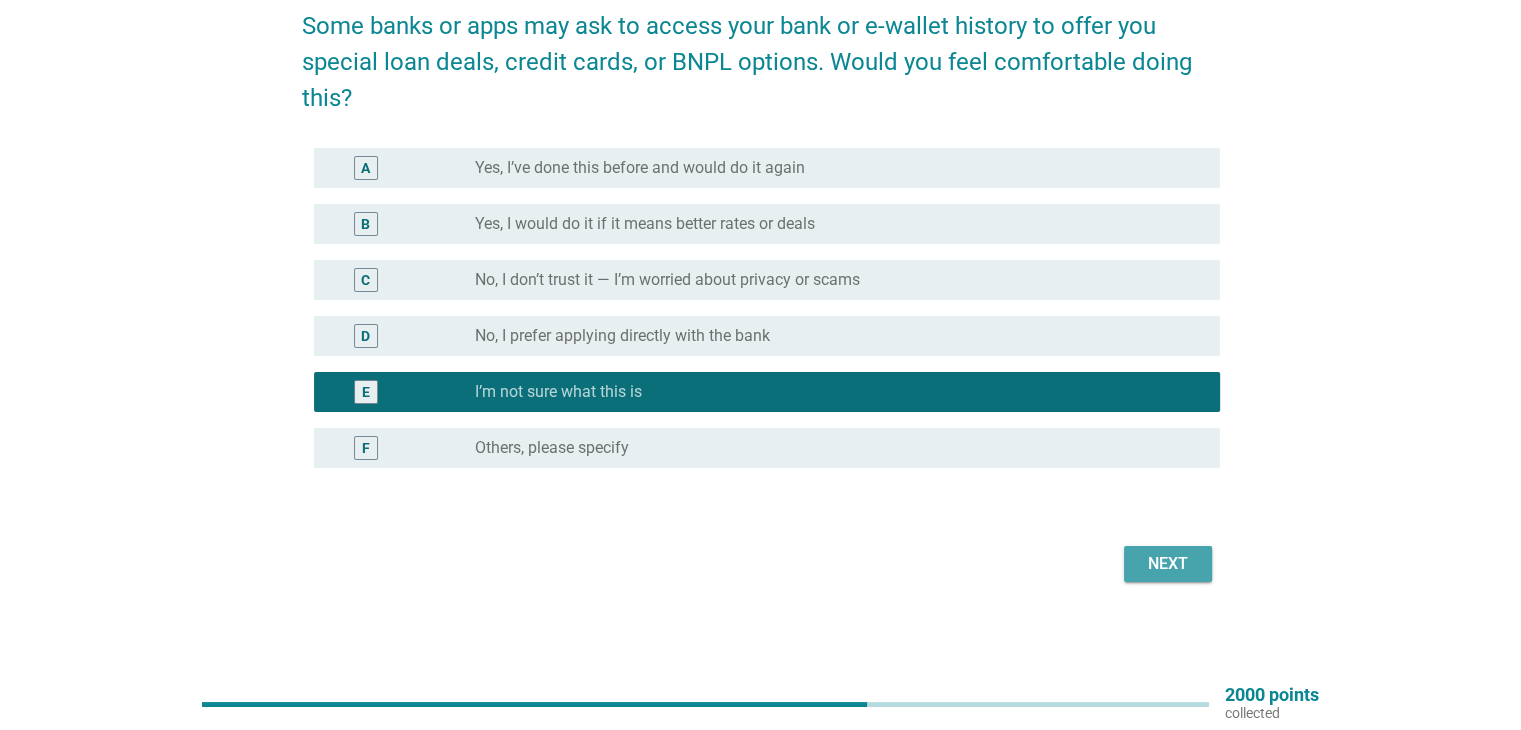 click on "Next" at bounding box center [1168, 564] 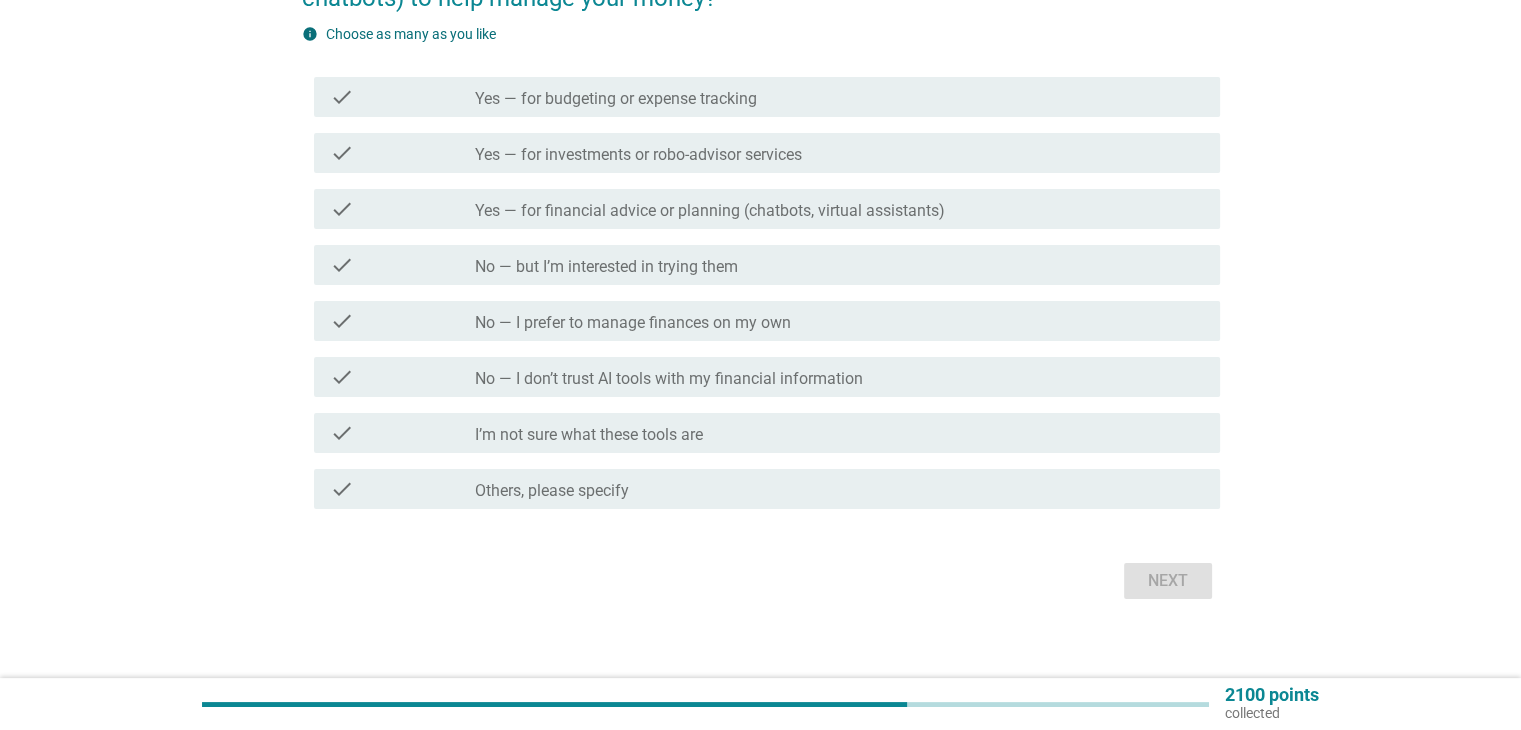 scroll, scrollTop: 251, scrollLeft: 0, axis: vertical 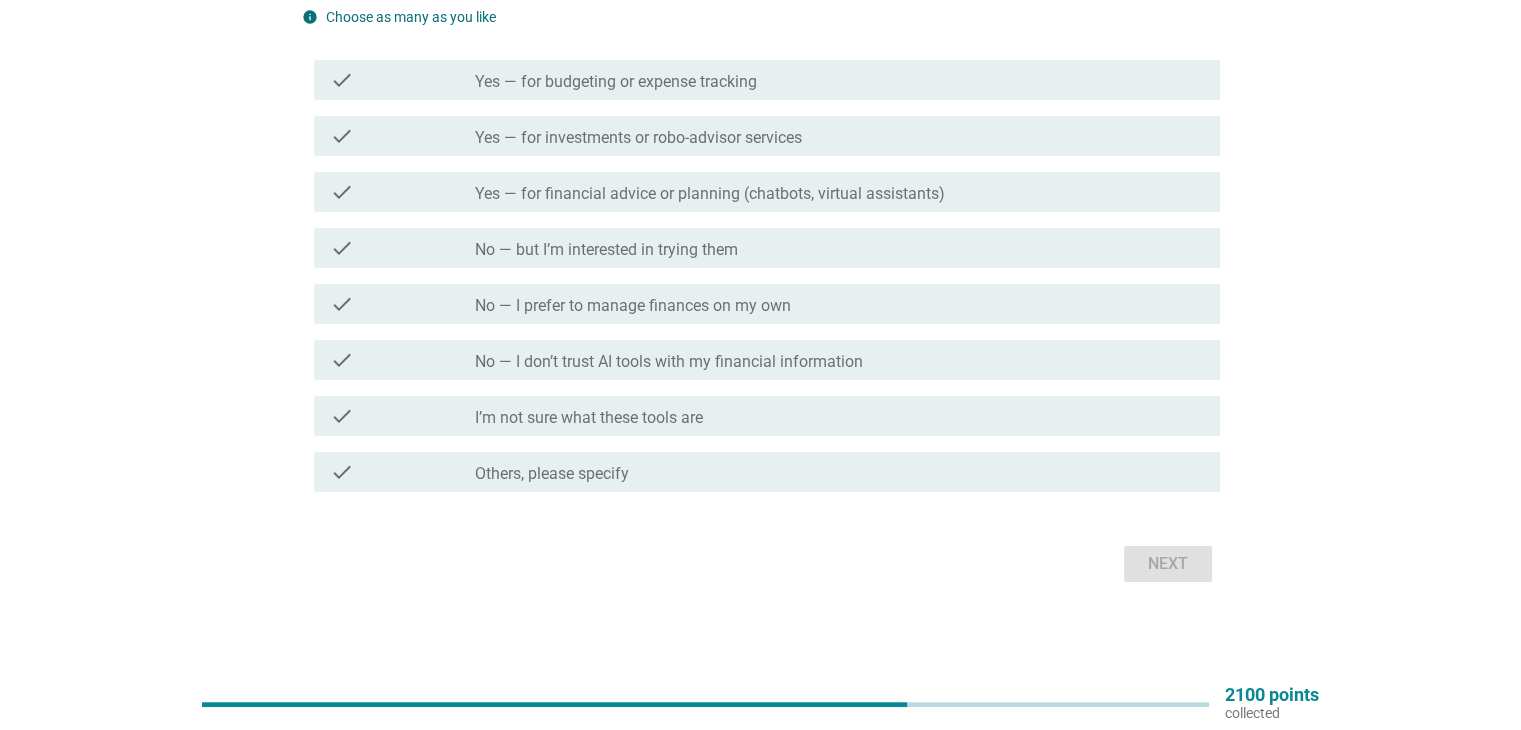 click on "No — I don’t trust AI tools with my financial information" at bounding box center [669, 362] 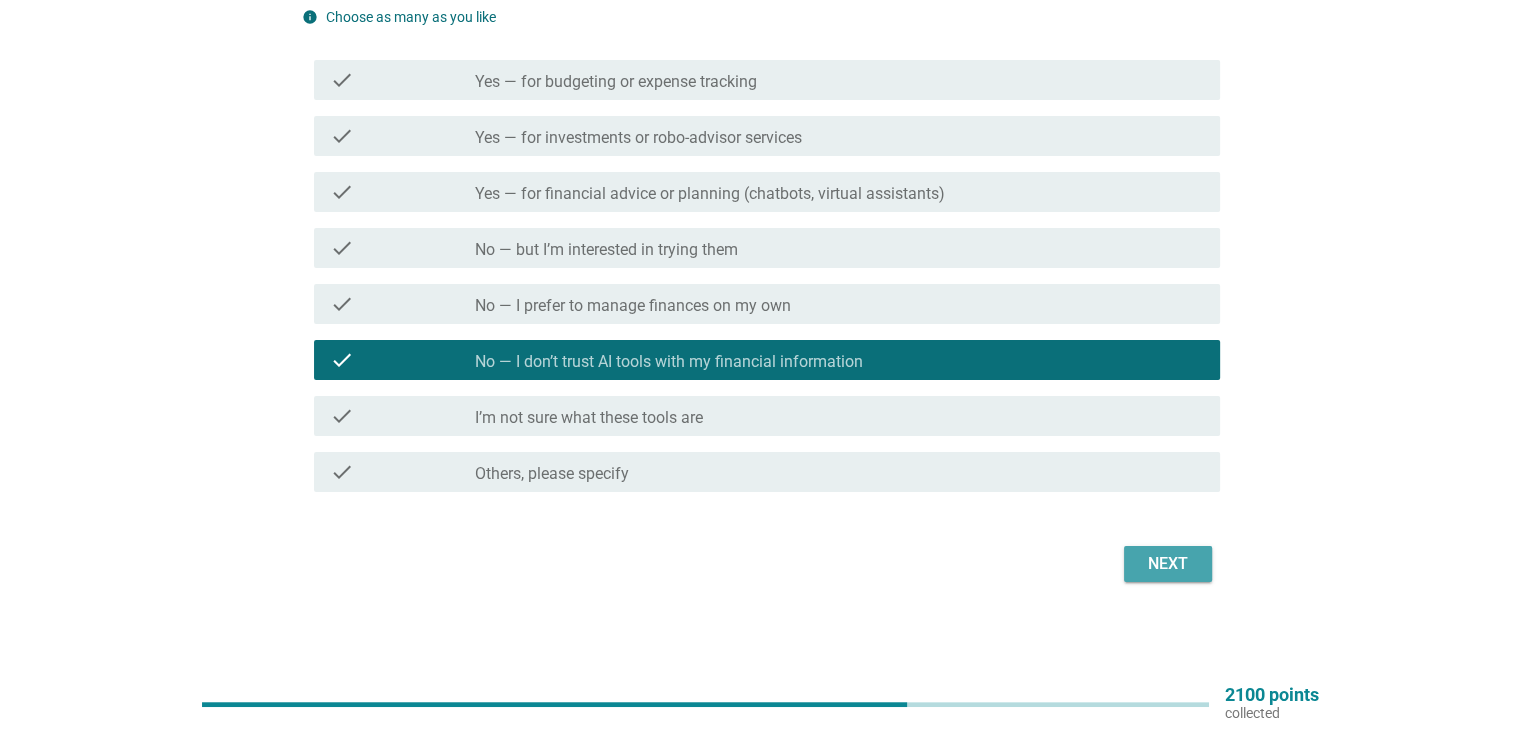 click on "Next" at bounding box center [1168, 564] 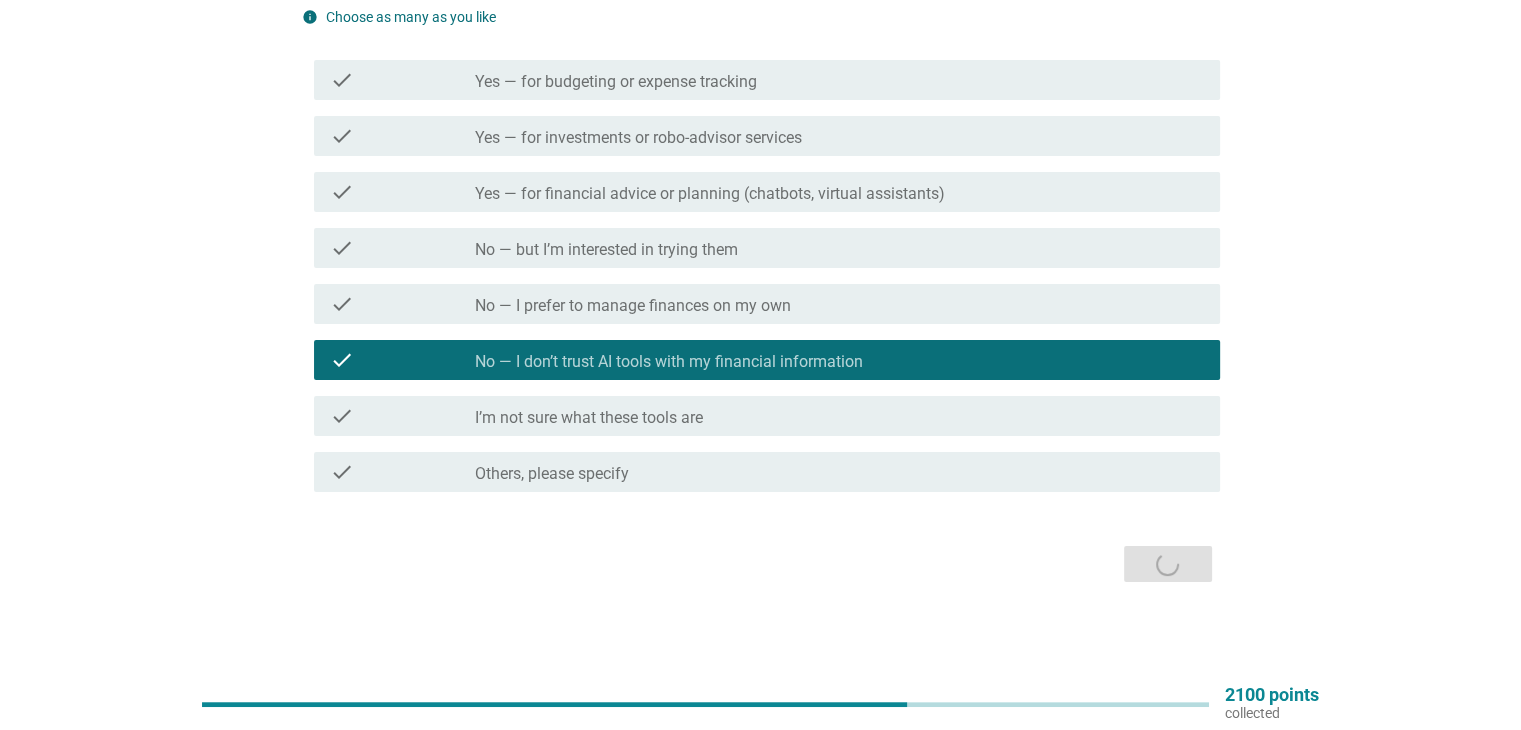 scroll, scrollTop: 0, scrollLeft: 0, axis: both 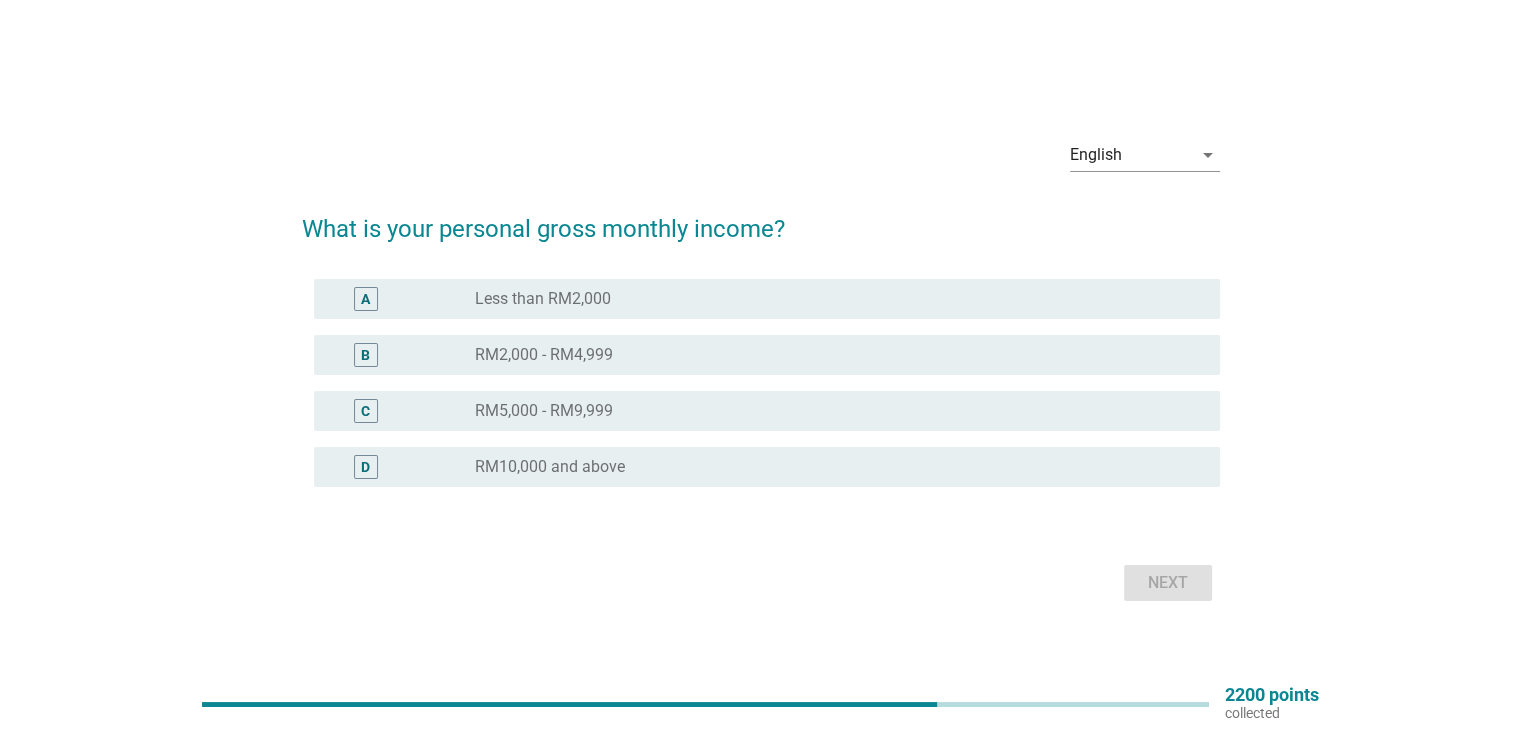 click on "radio_button_unchecked RM2,000 - RM4,999" at bounding box center [831, 355] 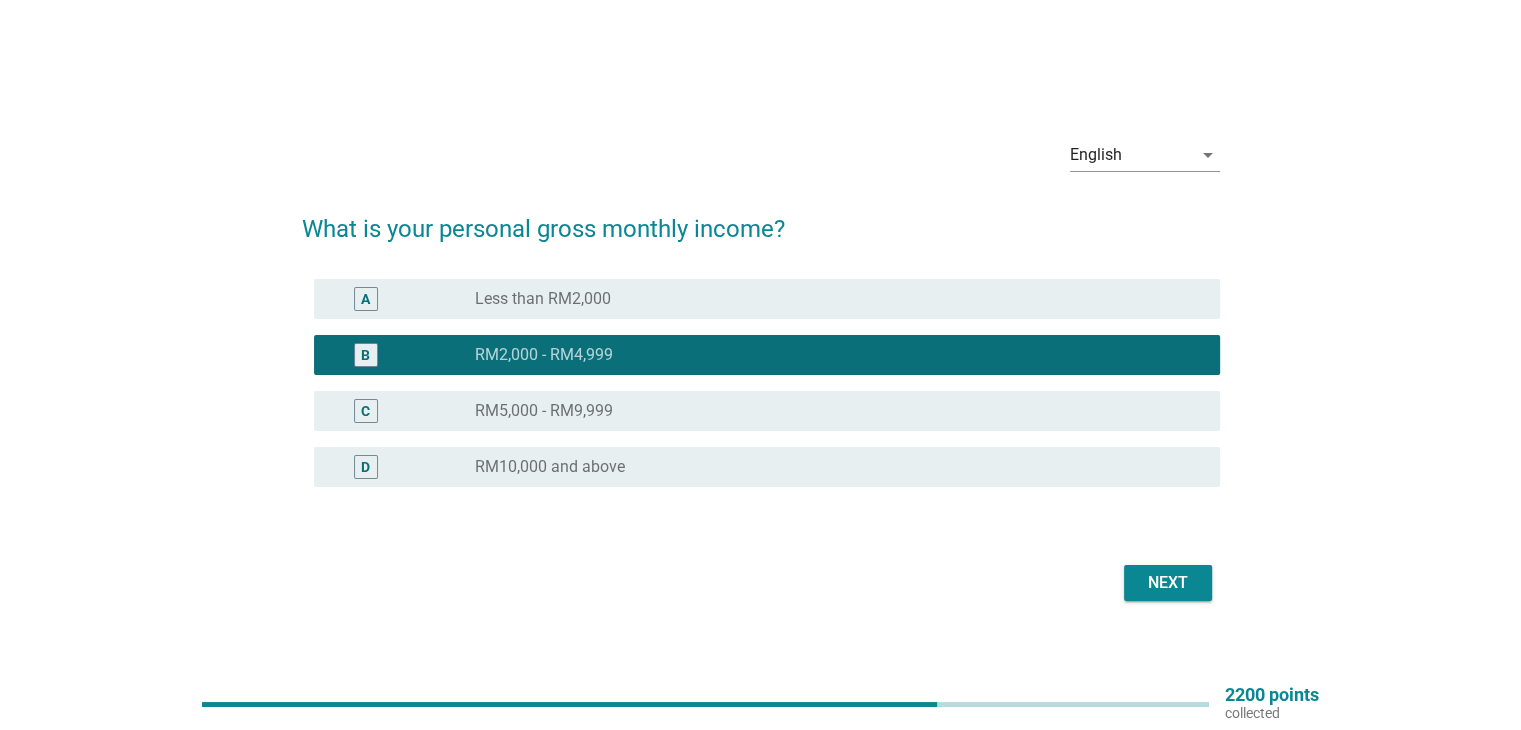 click on "Next" at bounding box center [1168, 583] 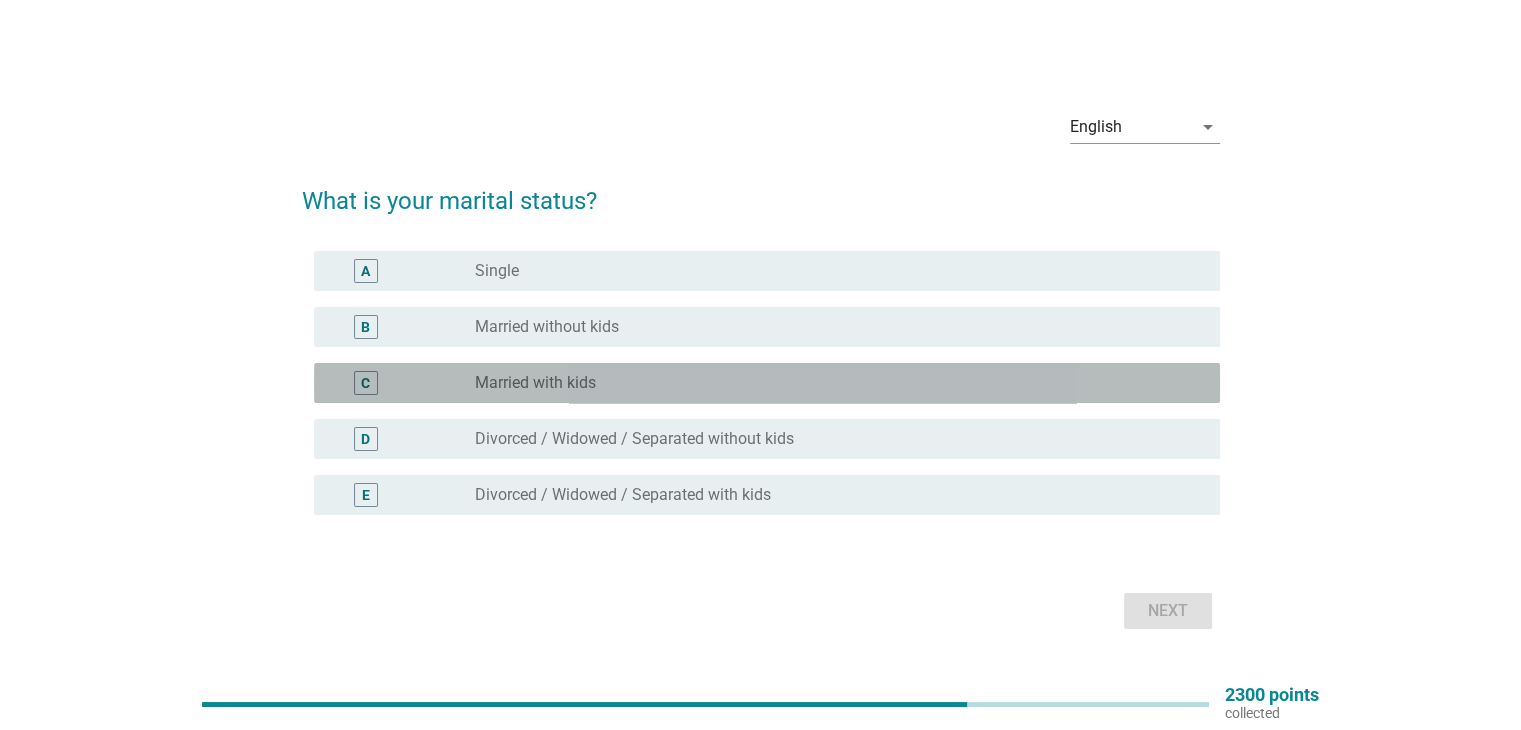 click on "Married with kids" at bounding box center [535, 383] 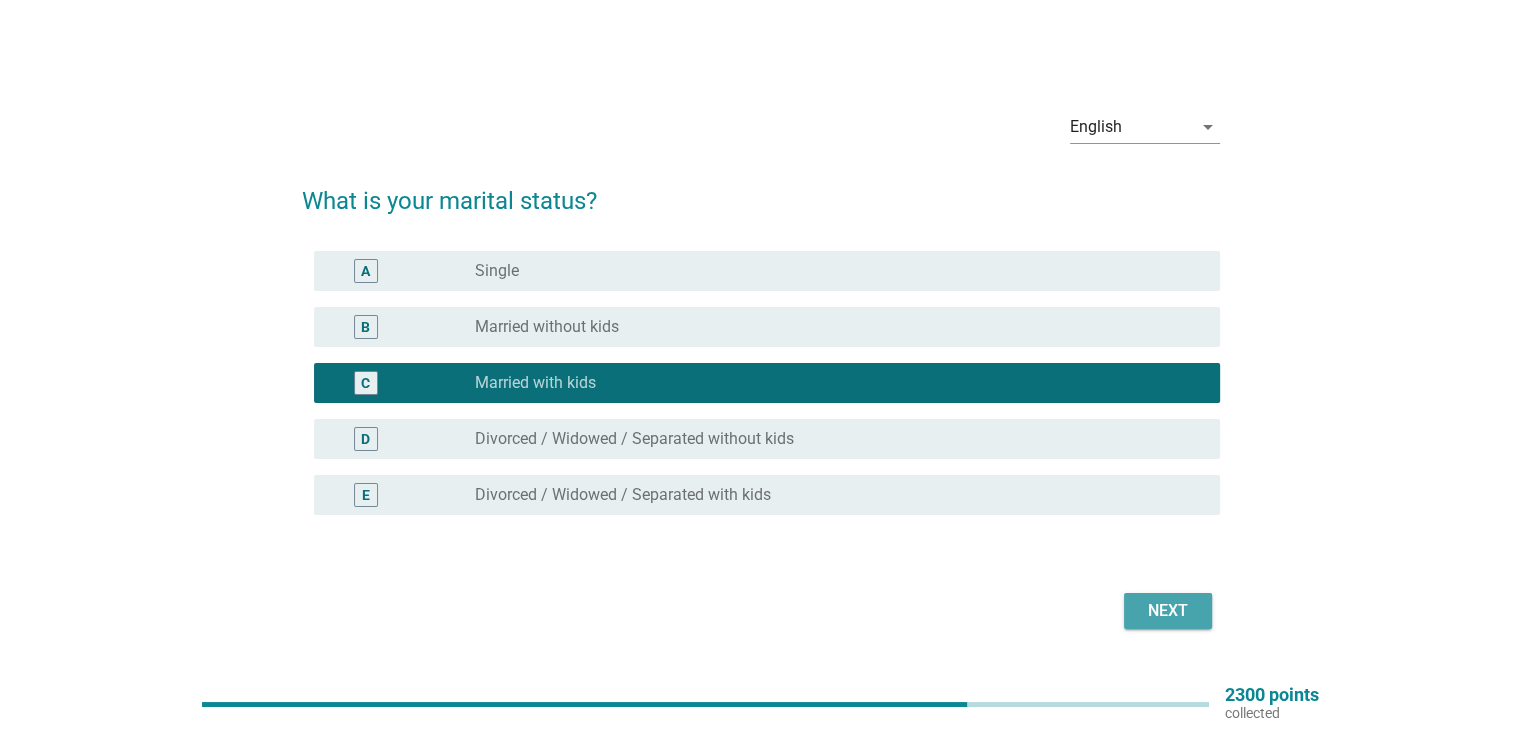 click on "Next" at bounding box center [1168, 611] 